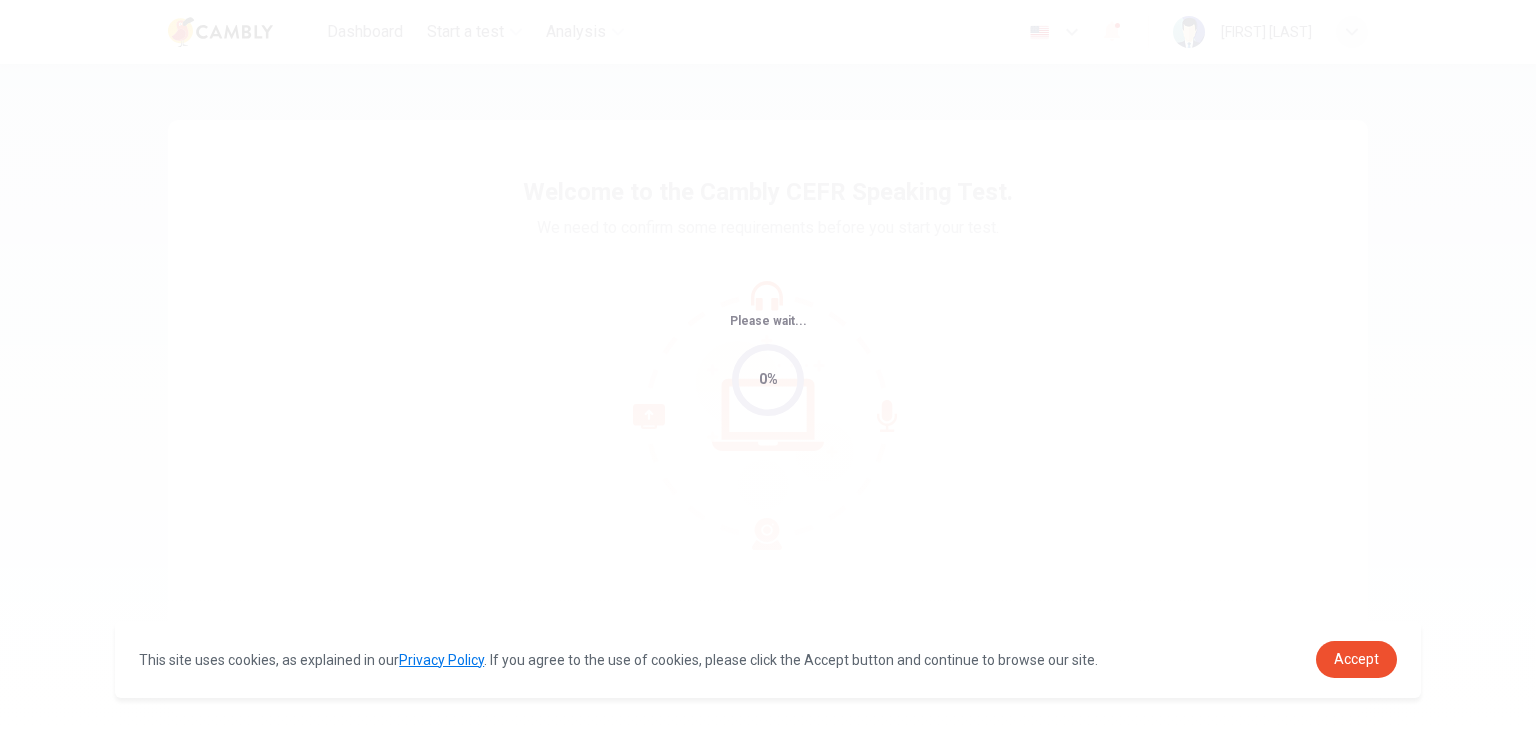 scroll, scrollTop: 0, scrollLeft: 0, axis: both 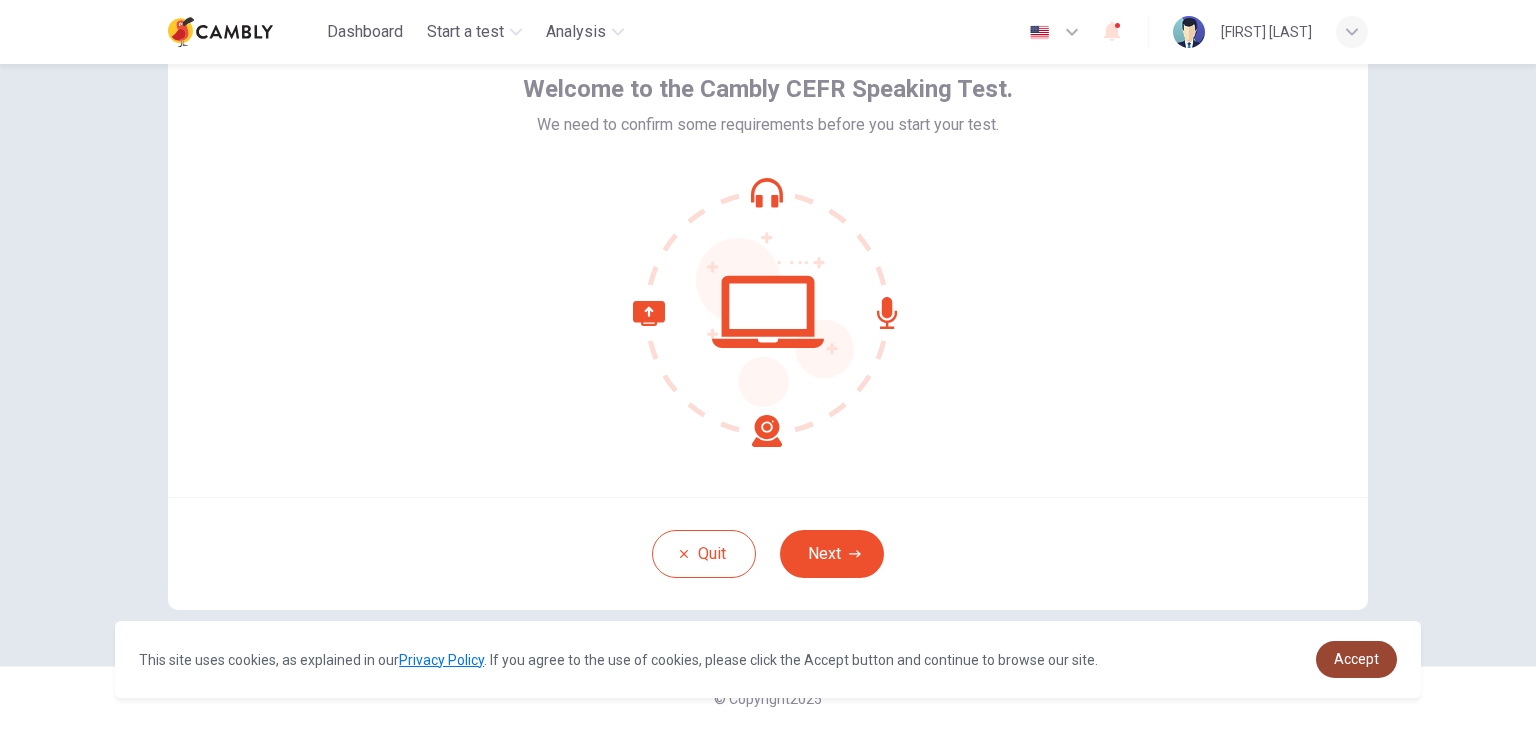 click on "Accept" at bounding box center (1356, 659) 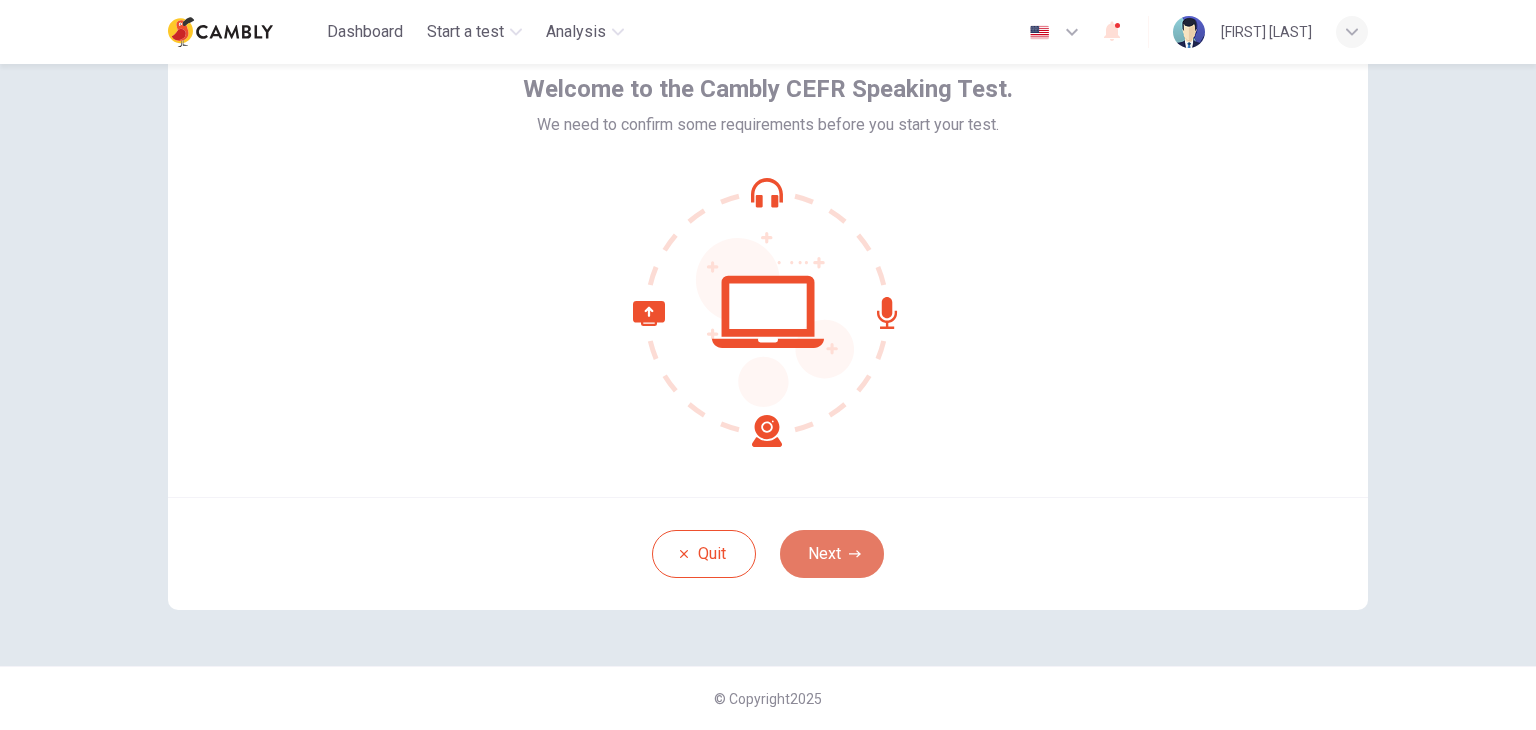 click on "Next" at bounding box center [832, 554] 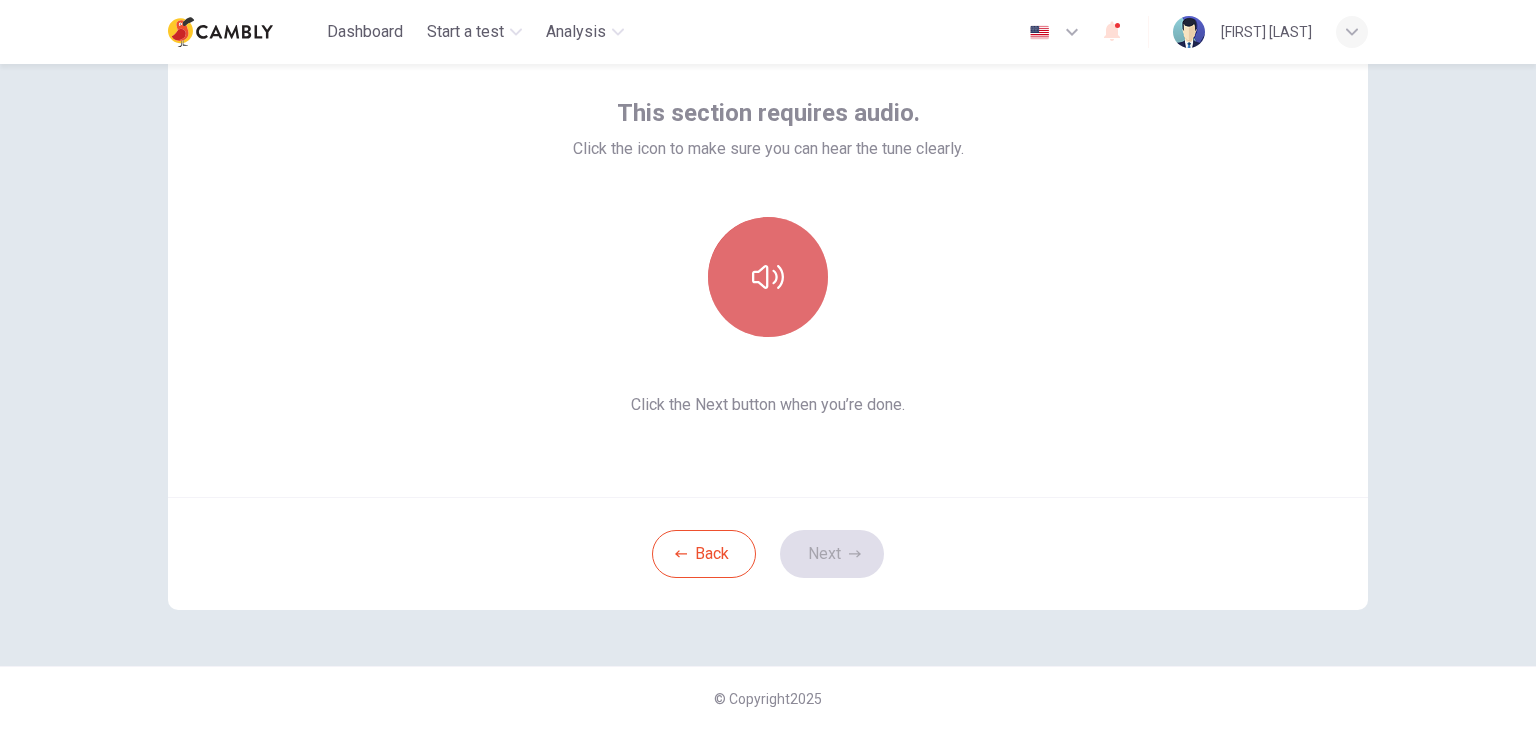 click 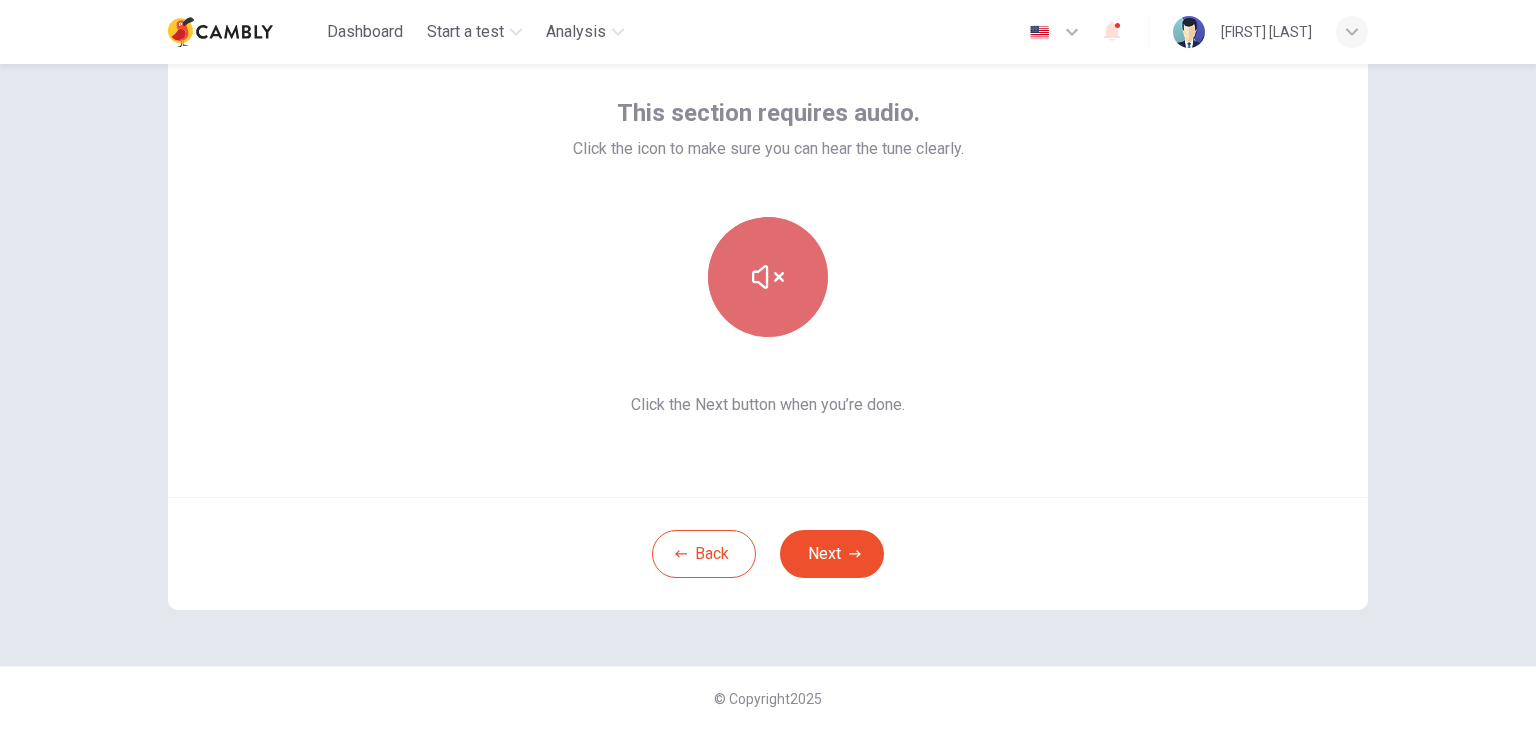 click 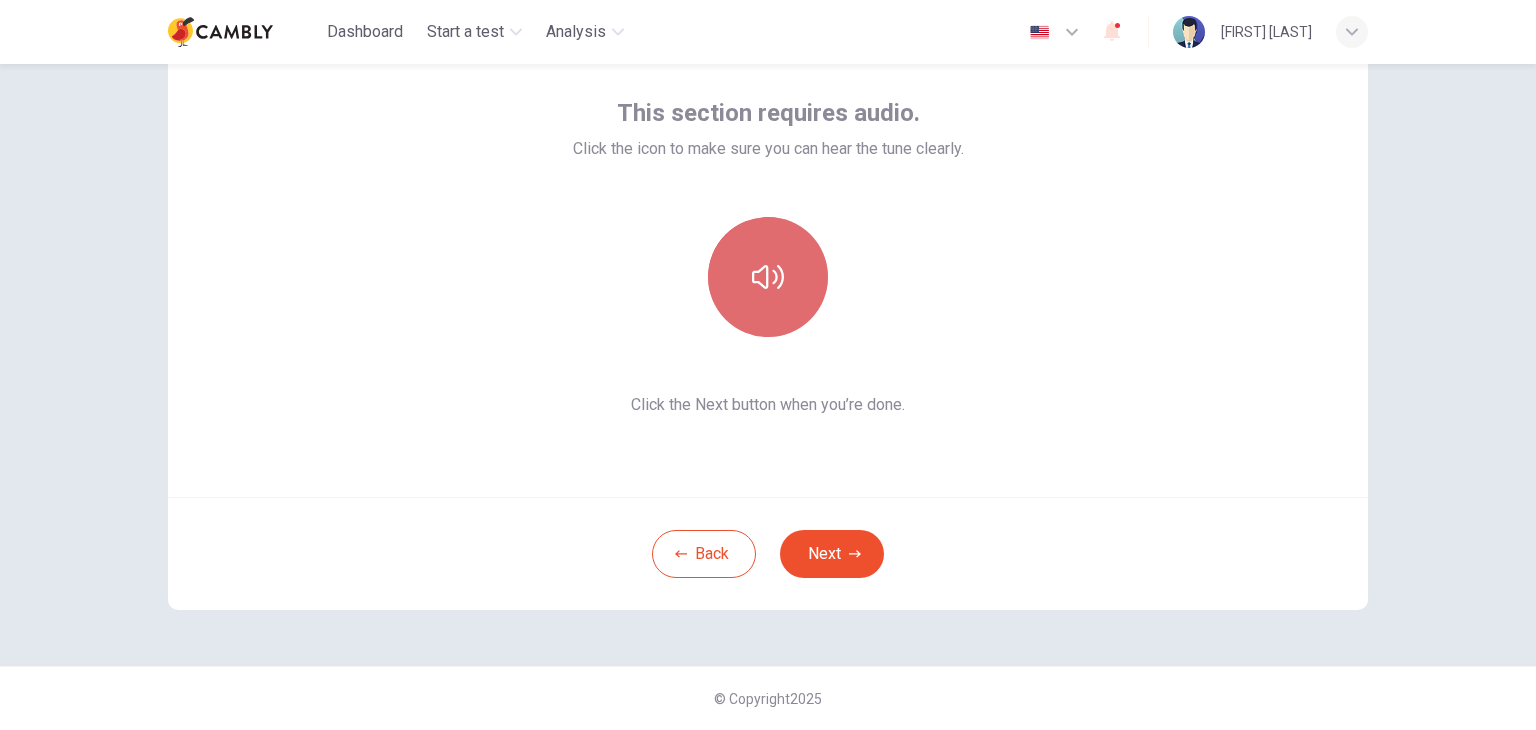 click at bounding box center (768, 277) 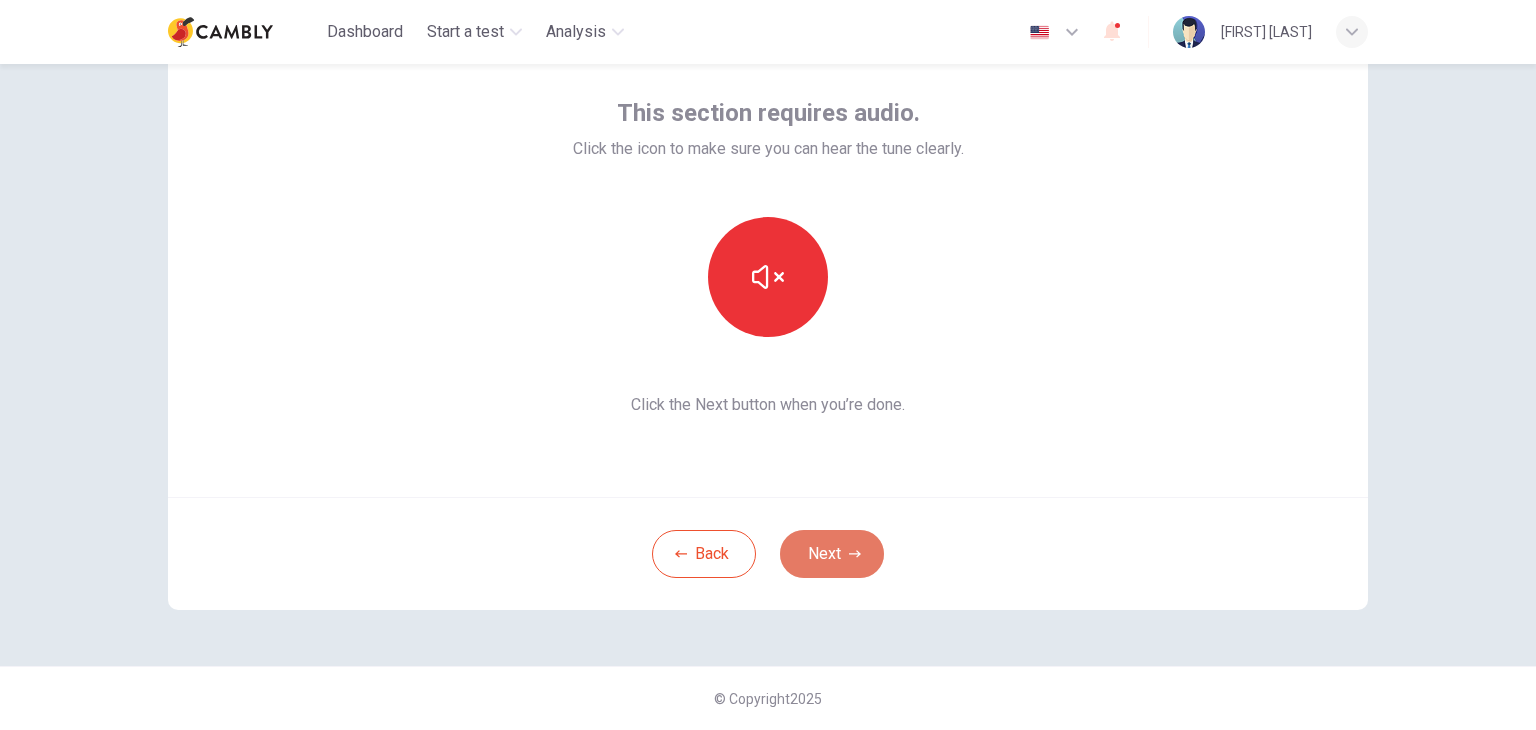 click on "Next" at bounding box center (832, 554) 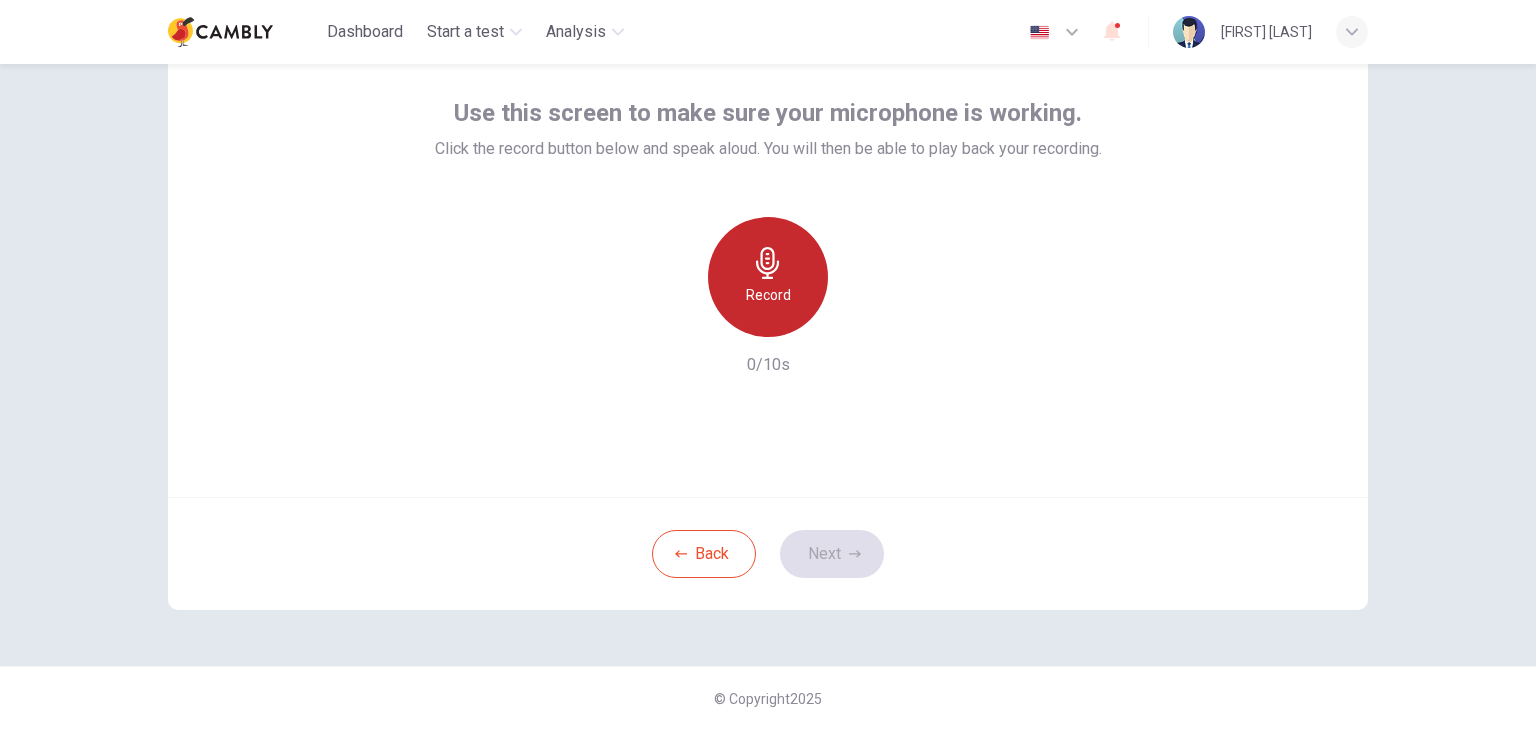 click 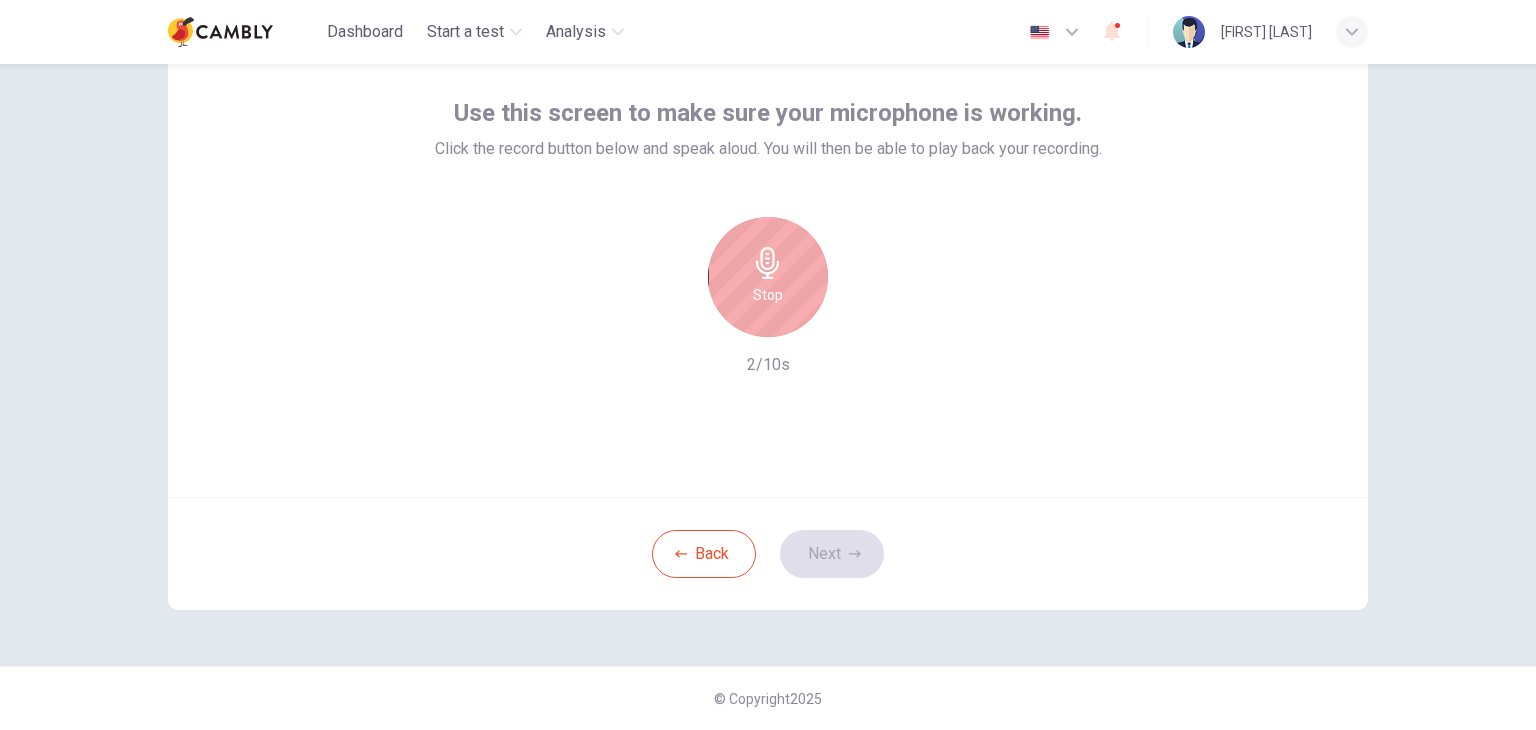 click on "Stop" at bounding box center (768, 277) 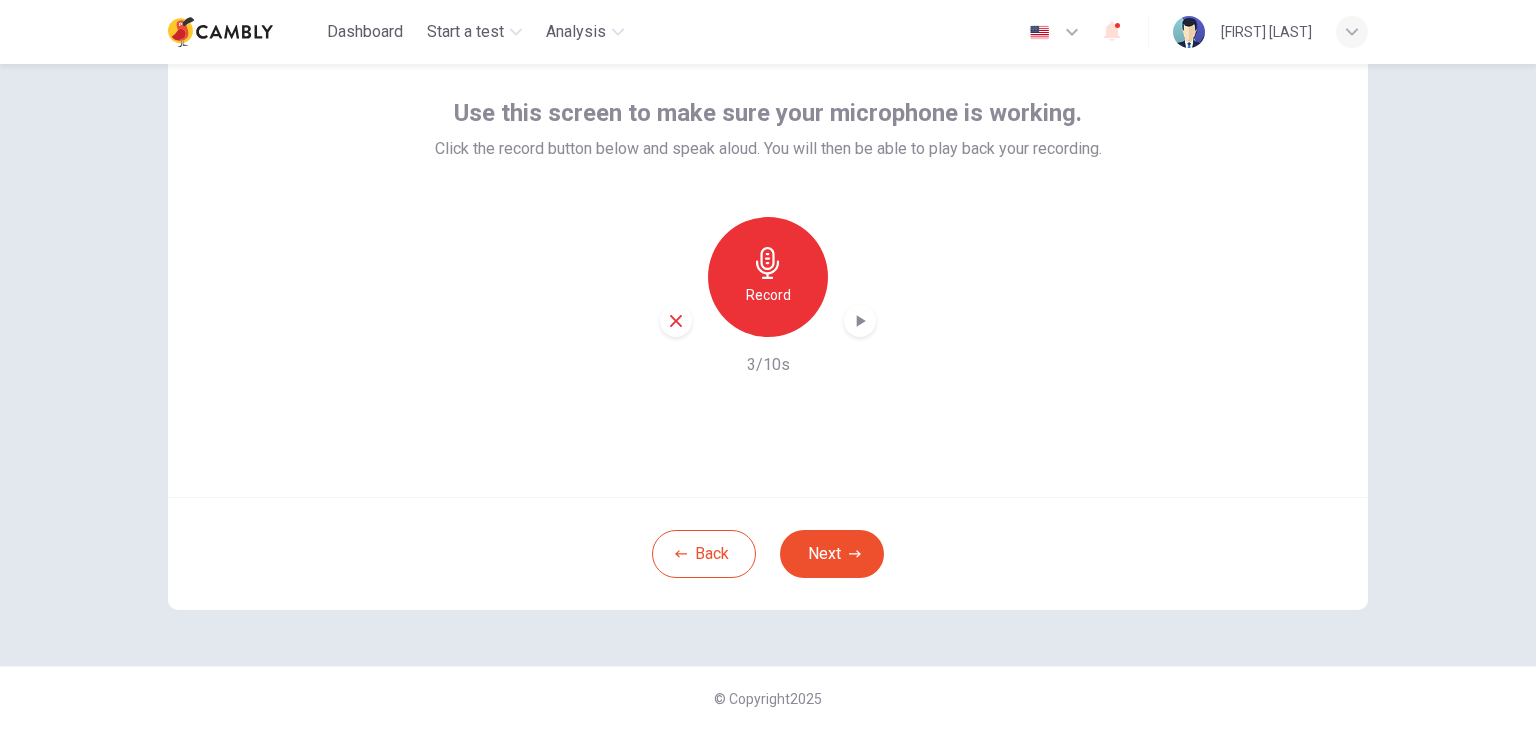 click 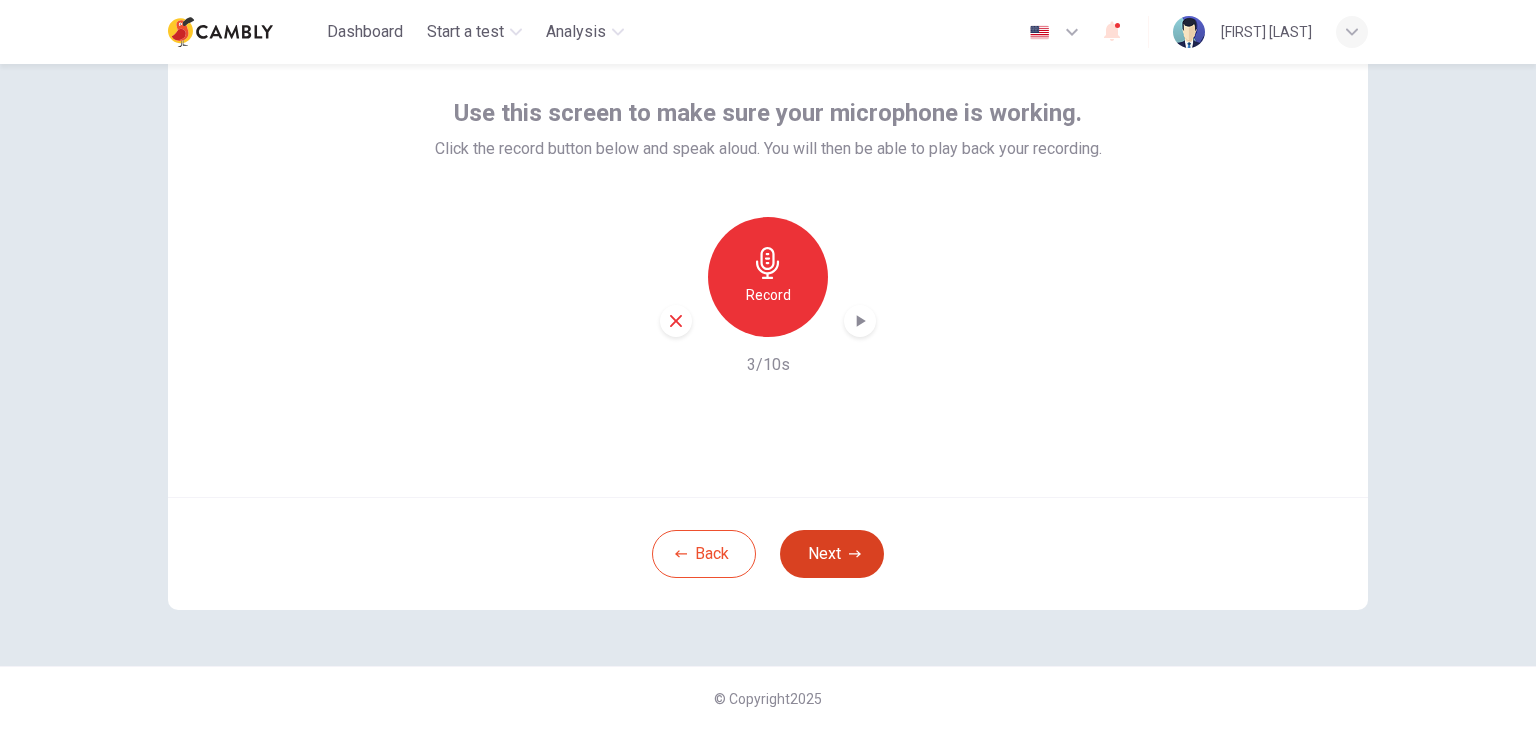 click on "Next" at bounding box center [832, 554] 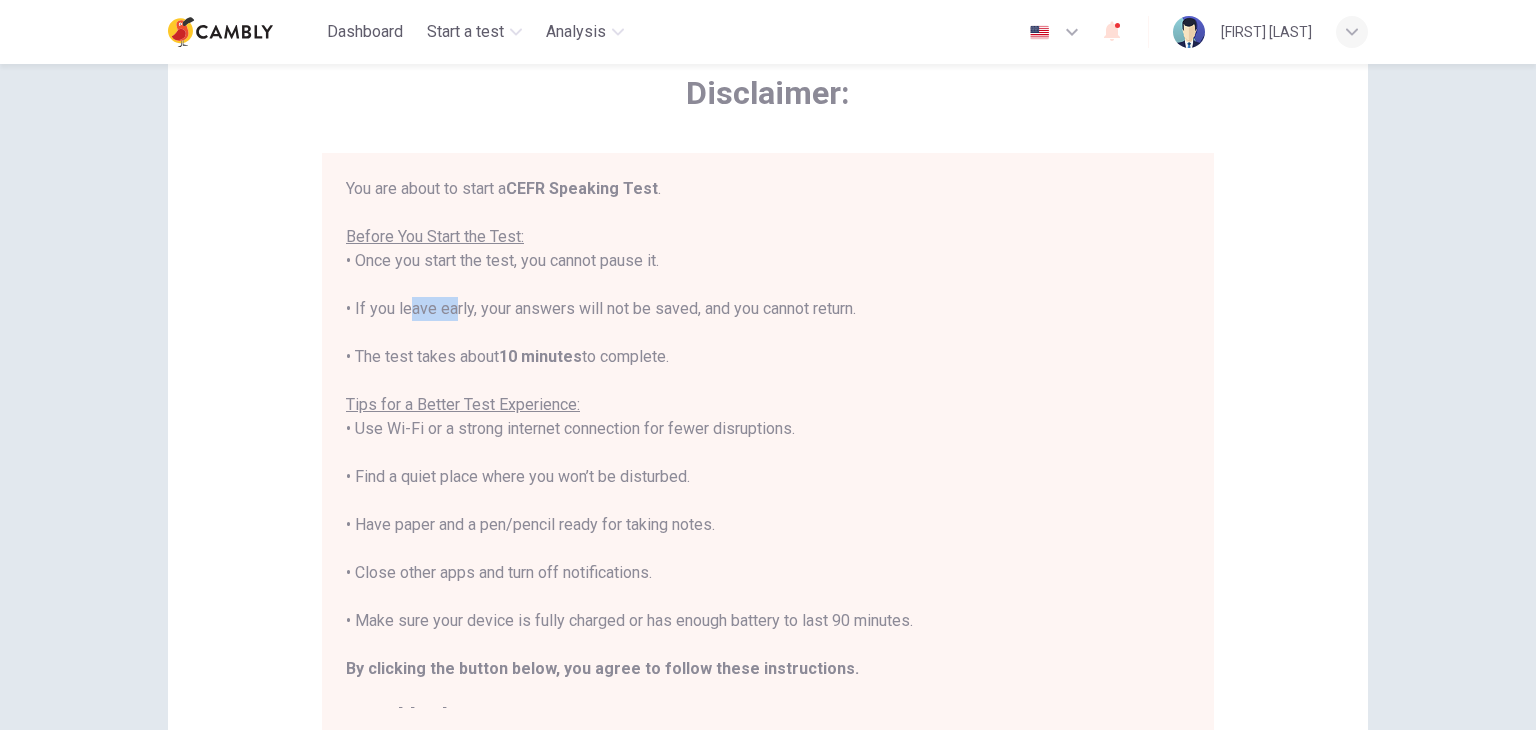 drag, startPoint x: 396, startPoint y: 315, endPoint x: 440, endPoint y: 317, distance: 44.04543 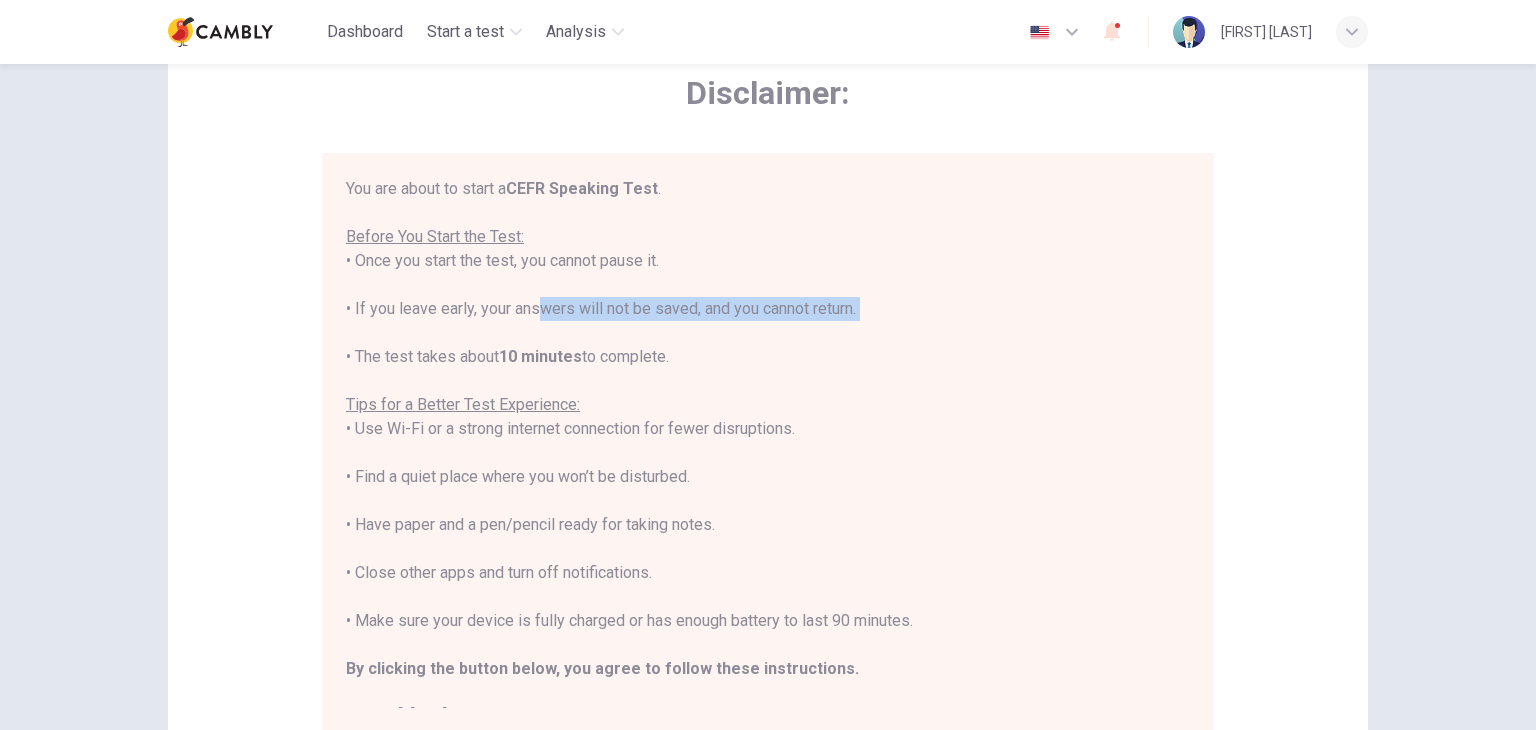 drag, startPoint x: 529, startPoint y: 314, endPoint x: 700, endPoint y: 325, distance: 171.35344 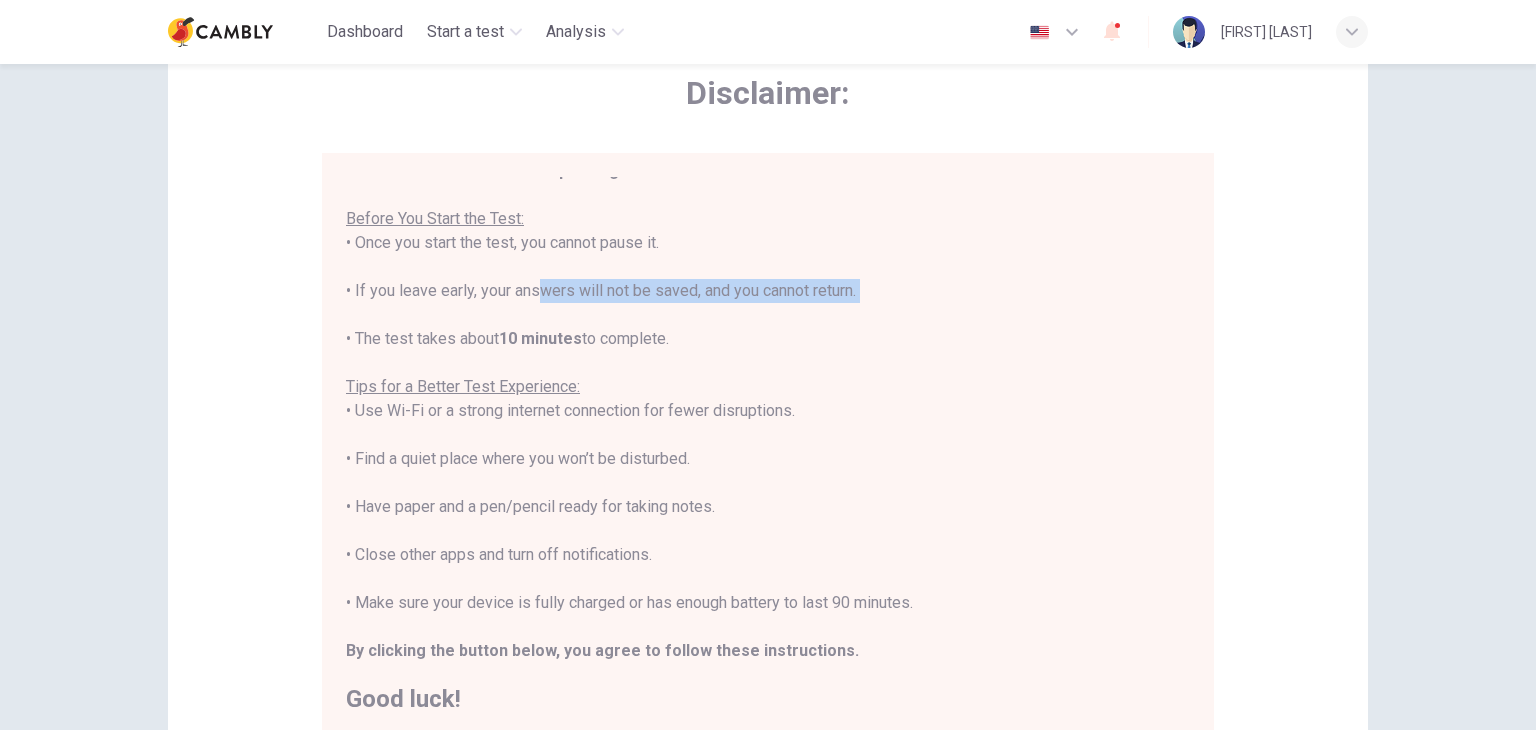 scroll, scrollTop: 23, scrollLeft: 0, axis: vertical 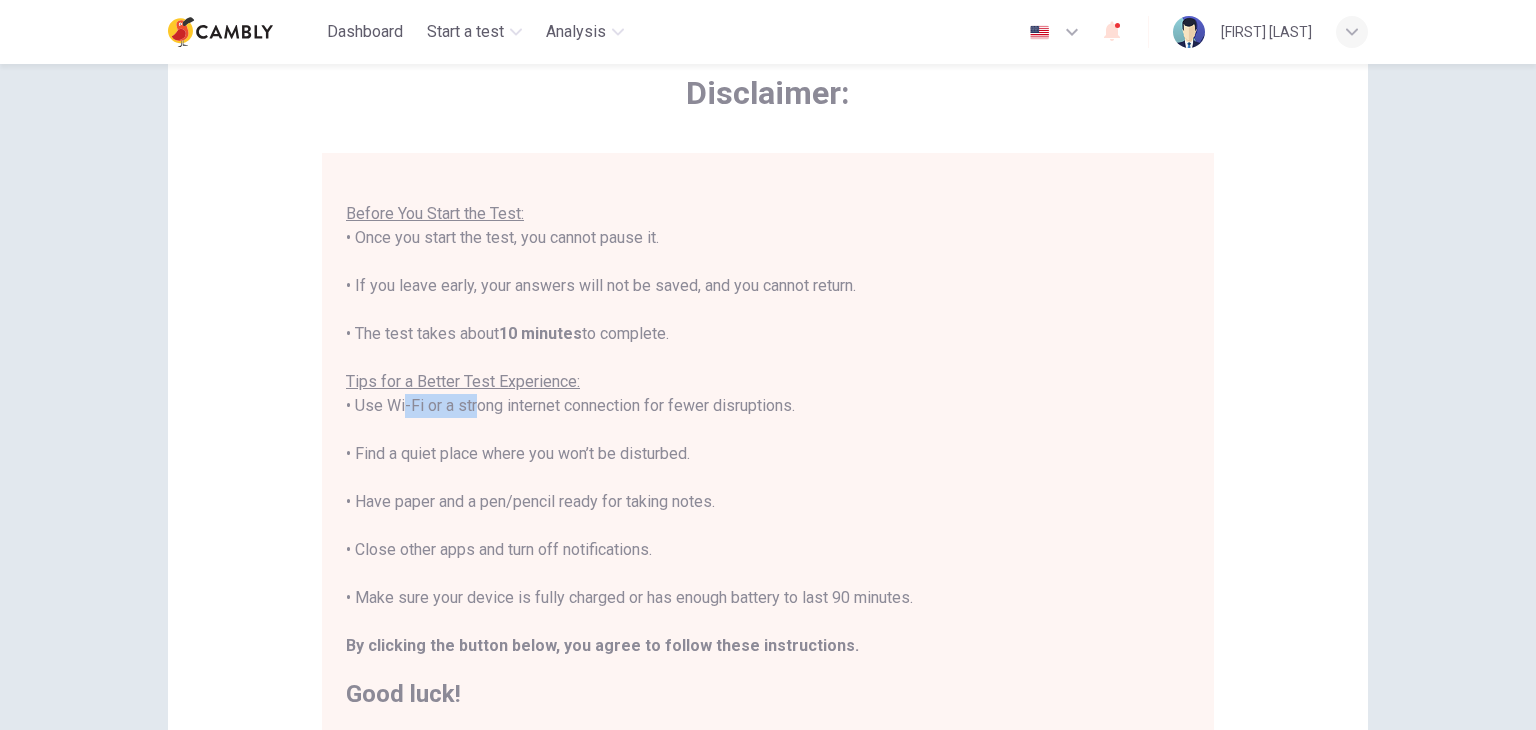 drag, startPoint x: 389, startPoint y: 401, endPoint x: 535, endPoint y: 403, distance: 146.0137 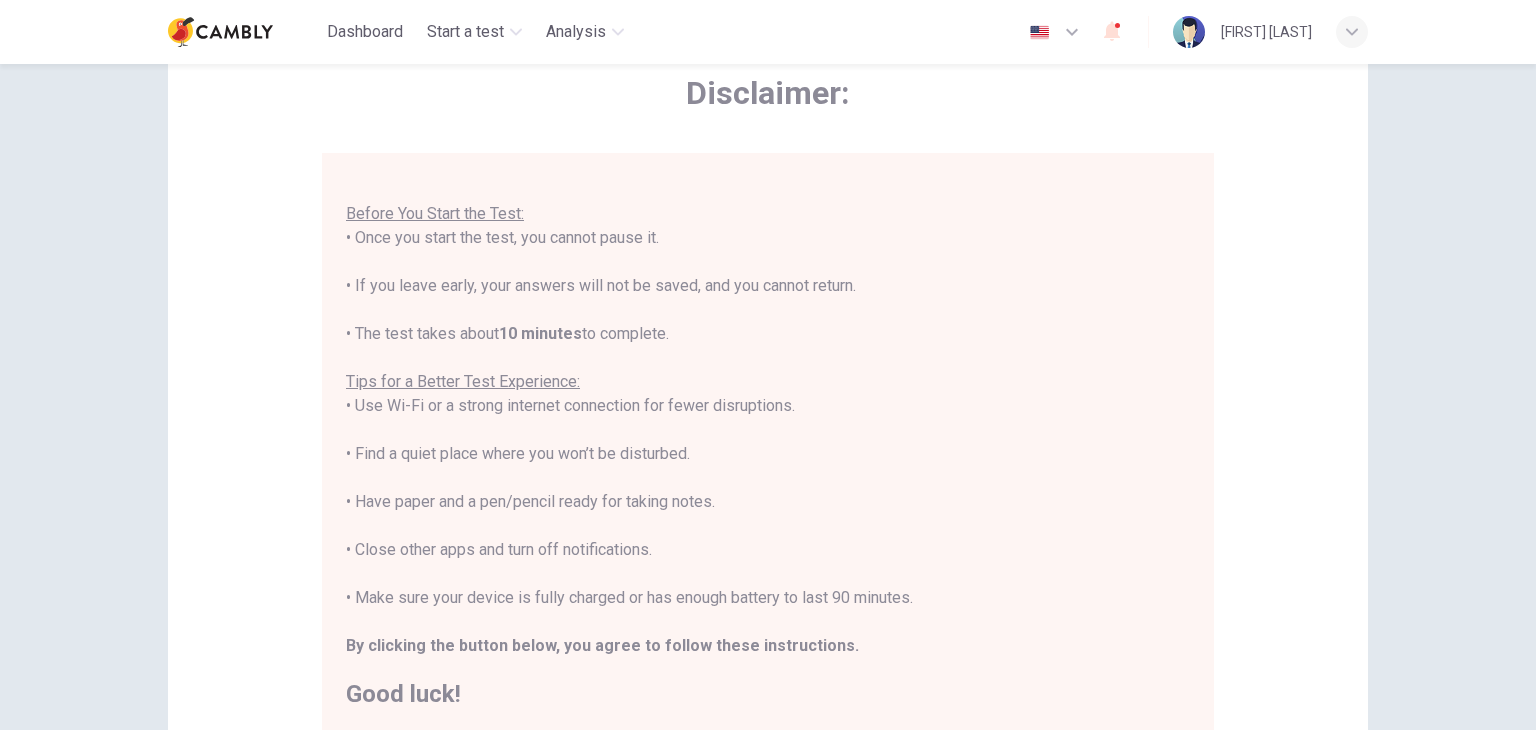 click on "You are about to start a  CEFR Speaking Test .
Before You Start the Test:
• Once you start the test, you cannot pause it.
• If you leave early, your answers will not be saved, and you cannot return.
• The test takes about  10 minutes  to complete.
Tips for a Better Test Experience:
• Use Wi-Fi or a strong internet connection for fewer disruptions.
• Find a quiet place where you won’t be disturbed.
• Have paper and a pen/pencil ready for taking notes.
• Close other apps and turn off notifications.
• Make sure your device is fully charged or has enough battery to last 90 minutes.
By clicking the button below, you agree to follow these instructions.
Good luck!" at bounding box center (768, 430) 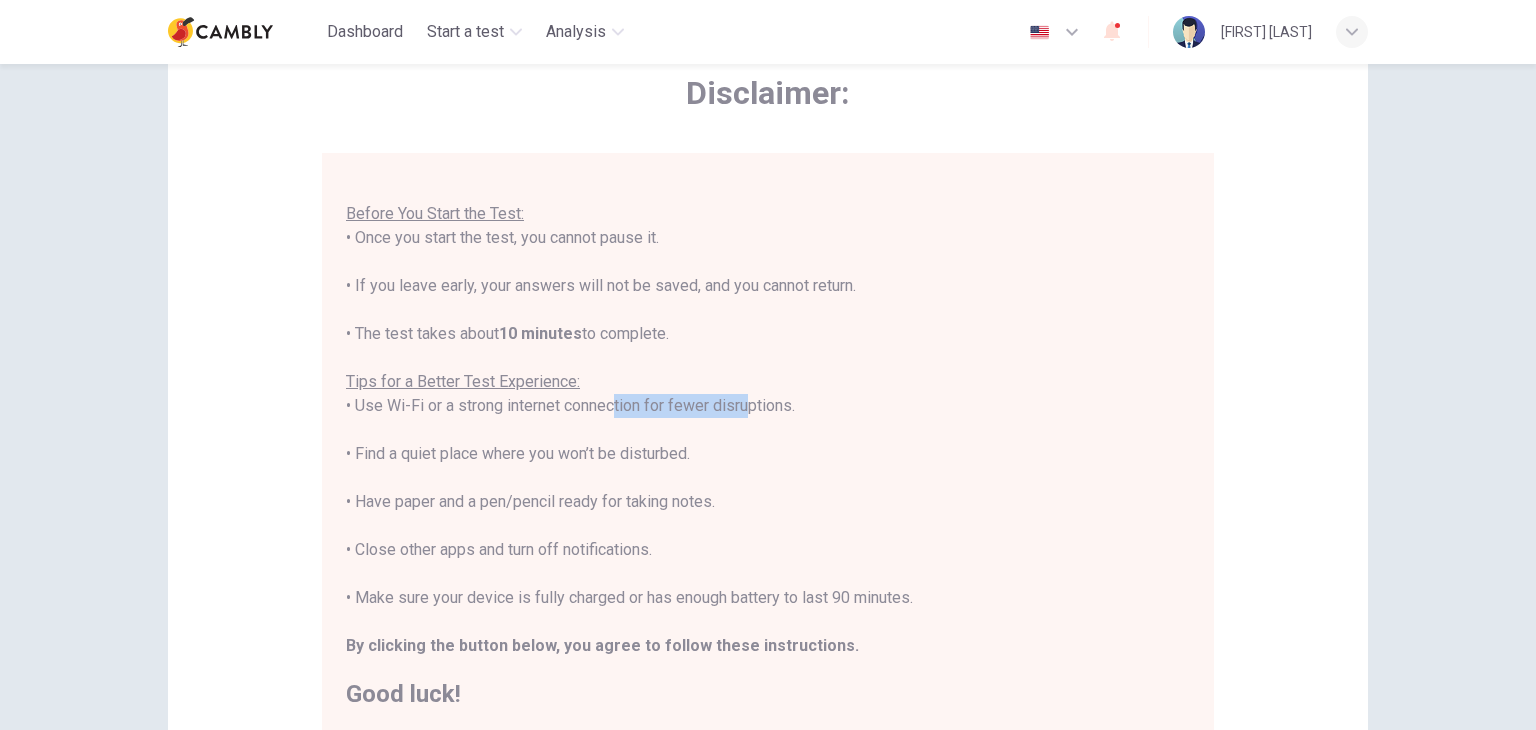 drag, startPoint x: 641, startPoint y: 412, endPoint x: 736, endPoint y: 413, distance: 95.005264 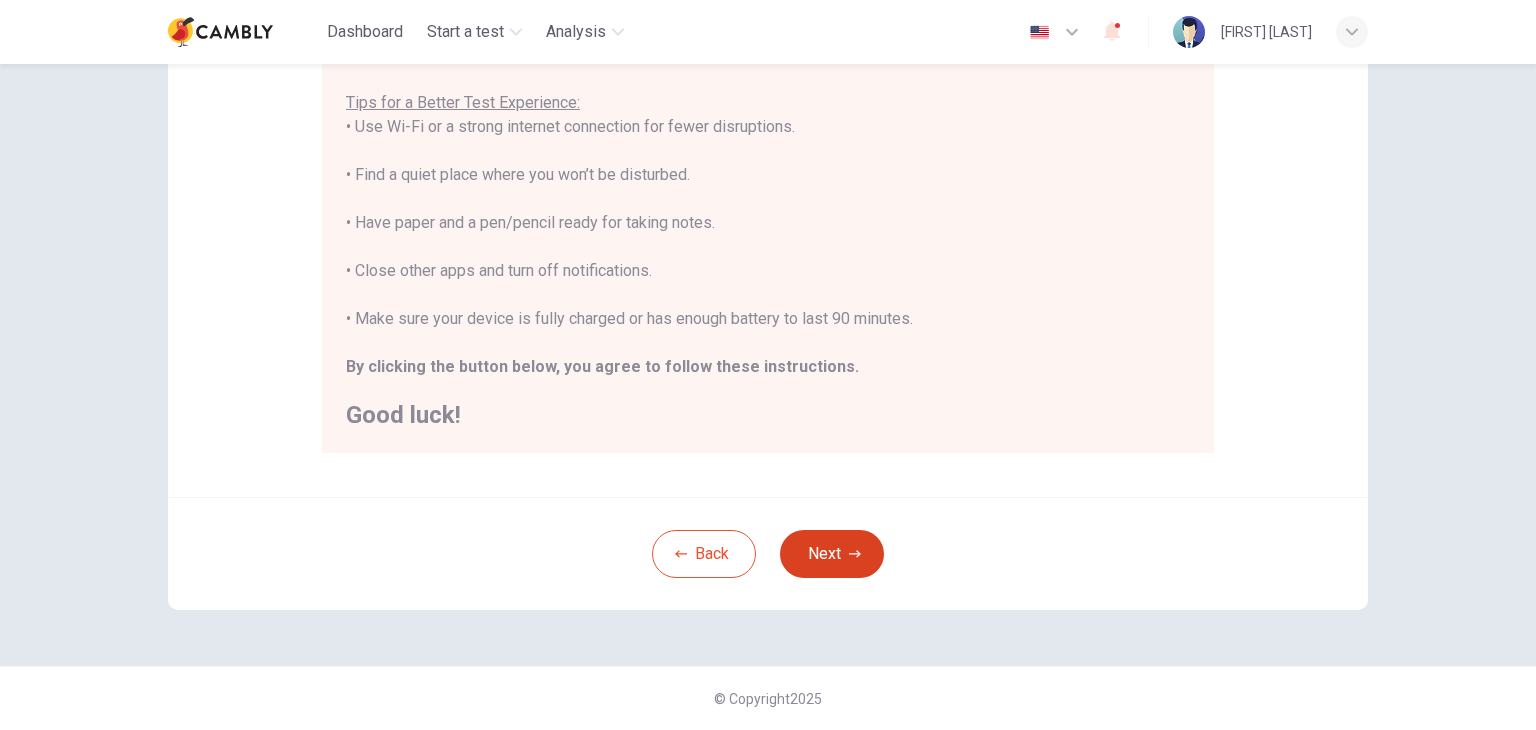 click 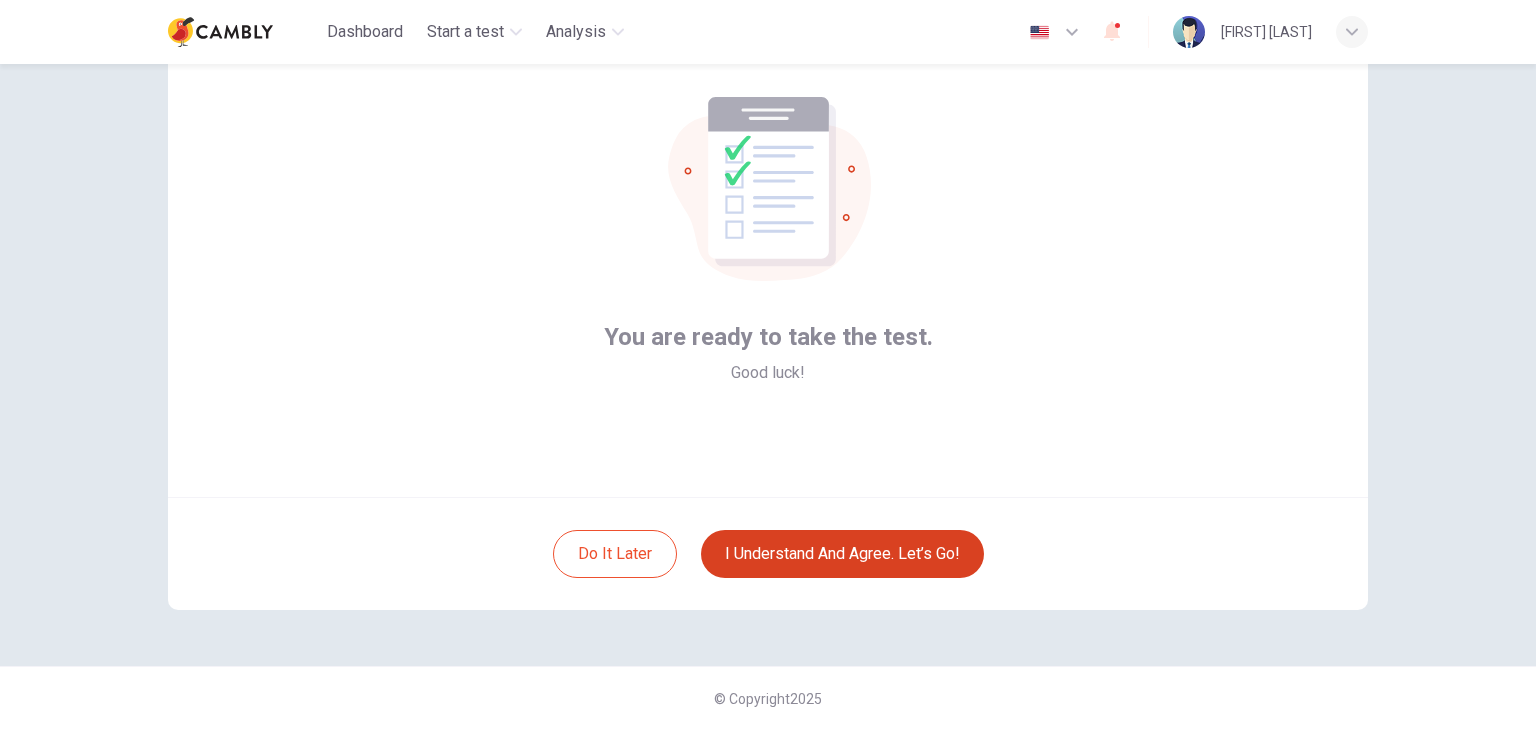 scroll, scrollTop: 103, scrollLeft: 0, axis: vertical 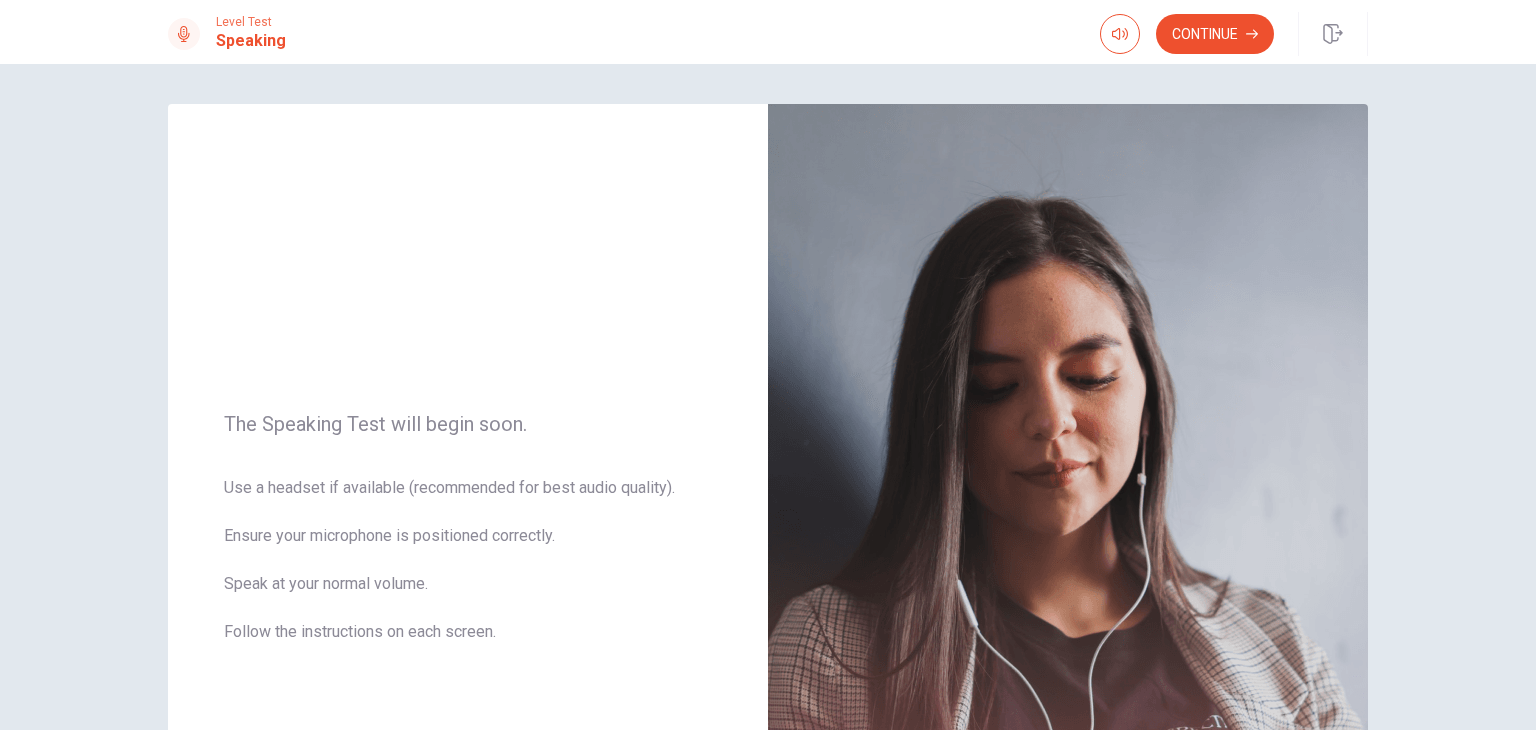 drag, startPoint x: 1205, startPoint y: 33, endPoint x: 1196, endPoint y: 50, distance: 19.235384 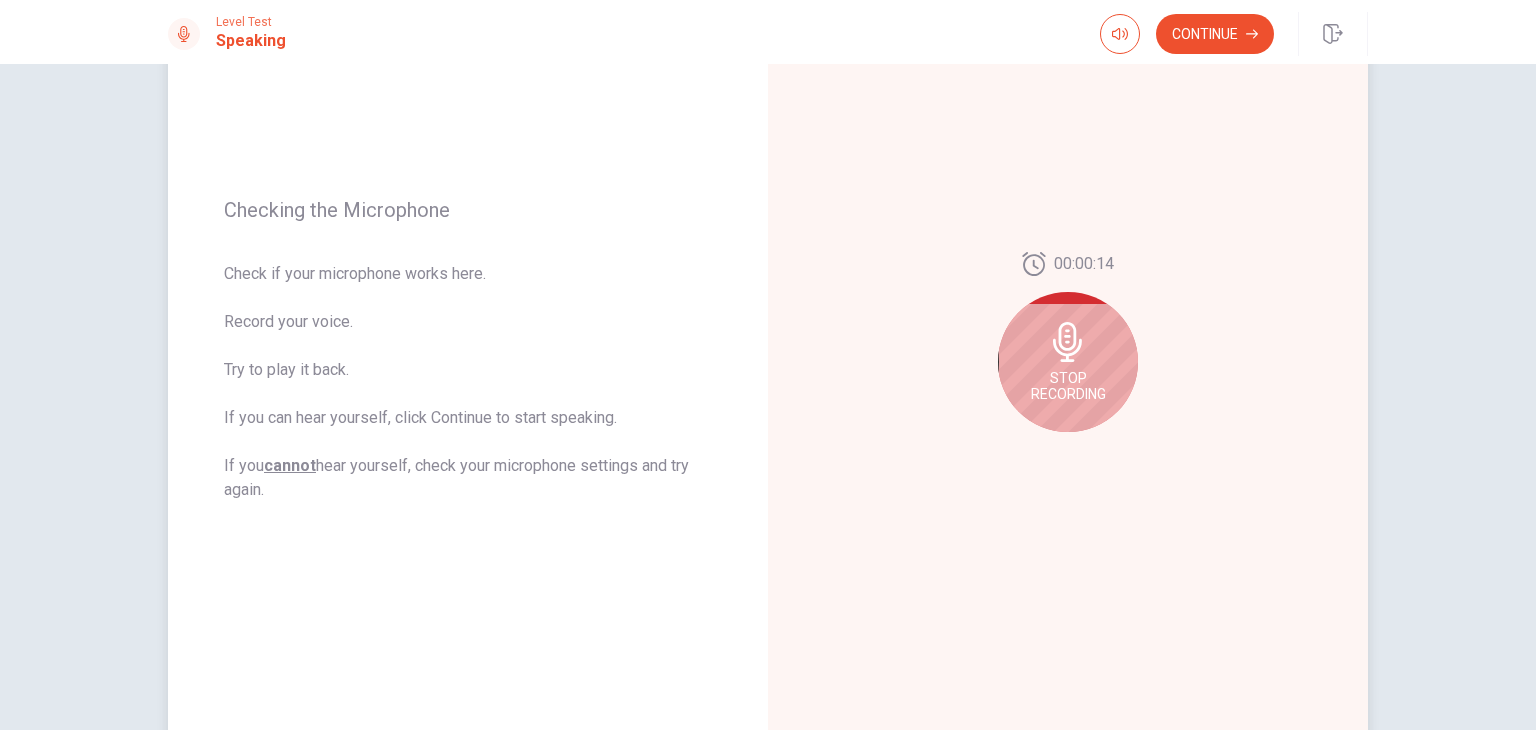 scroll, scrollTop: 233, scrollLeft: 0, axis: vertical 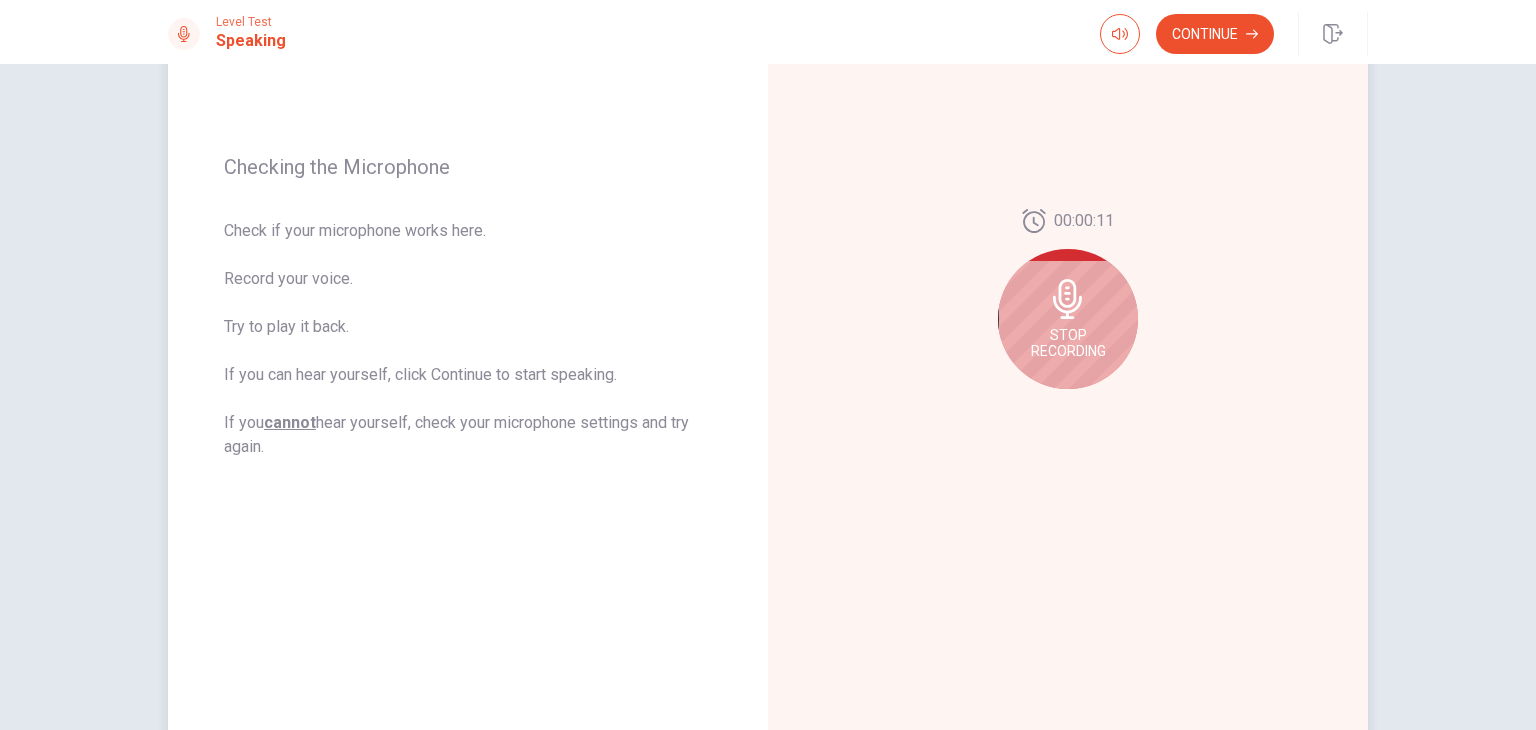 click on "Stop   Recording" at bounding box center (1068, 343) 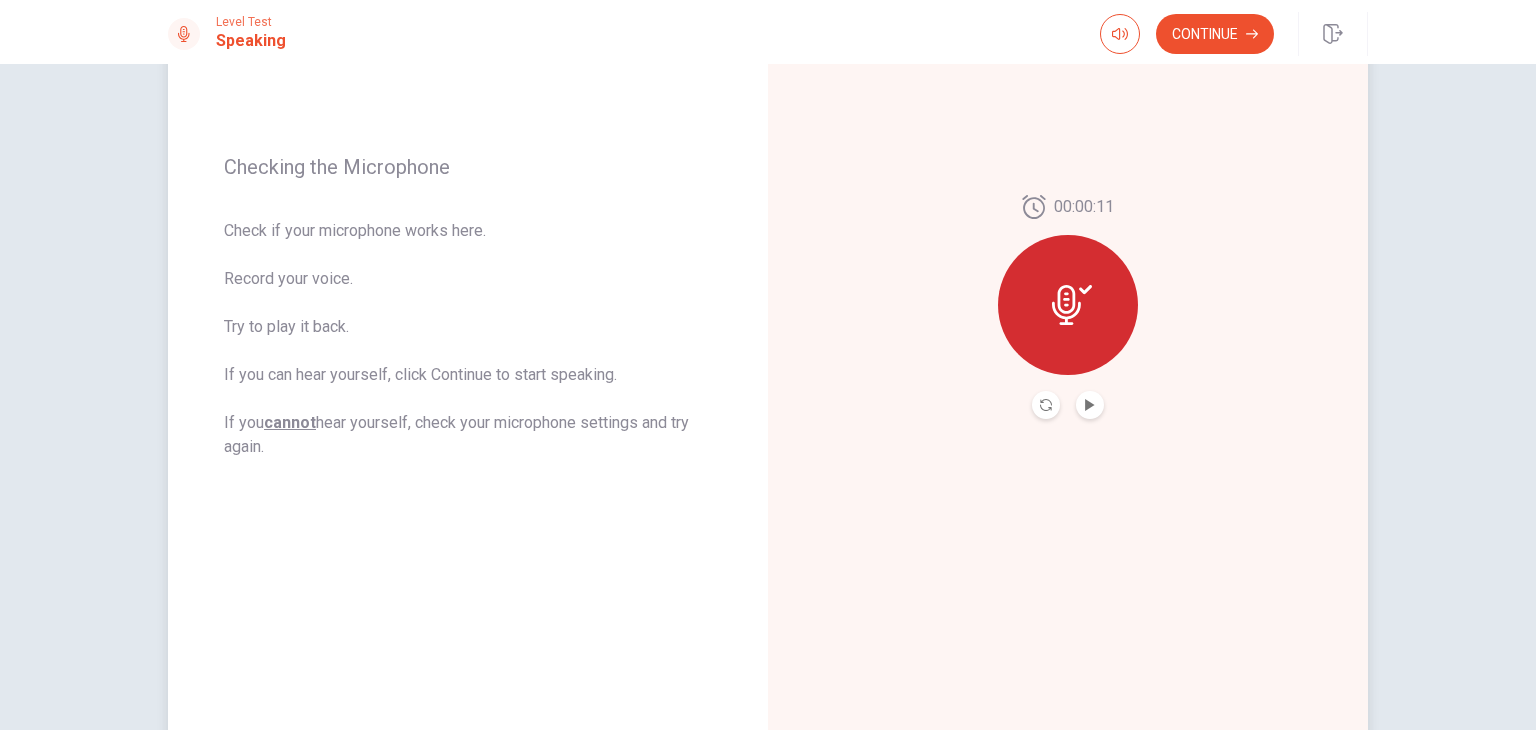 click 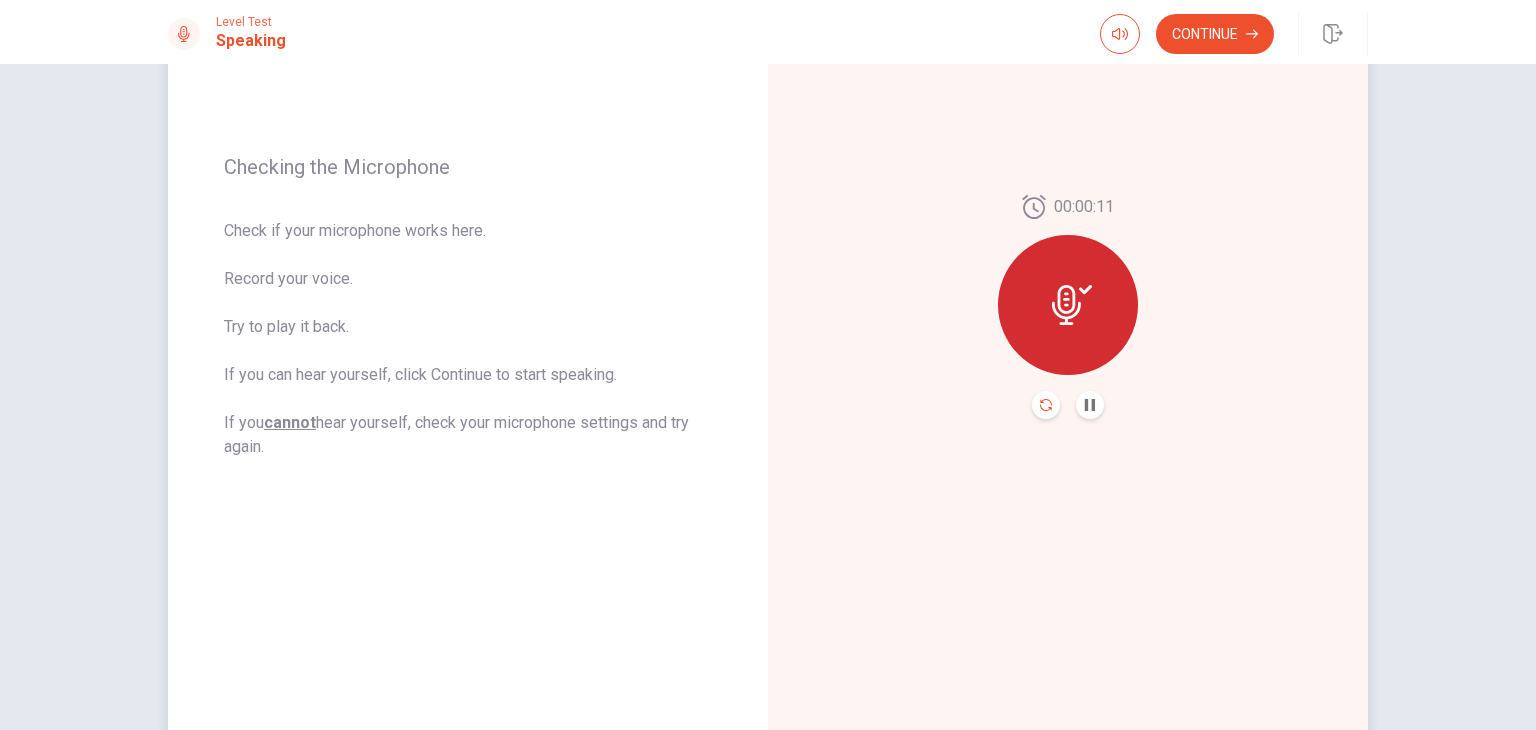 click 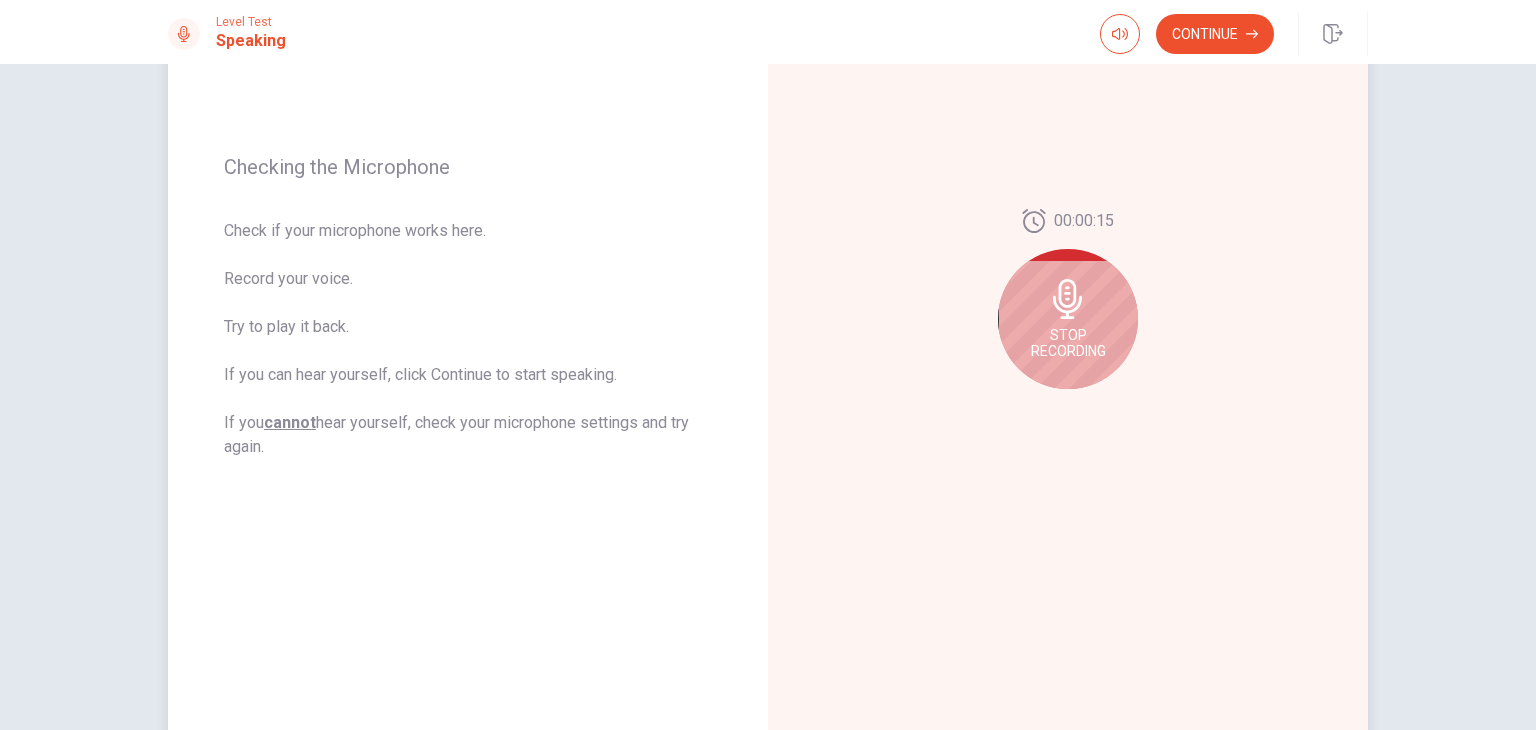 click on "Stop   Recording" at bounding box center [1068, 343] 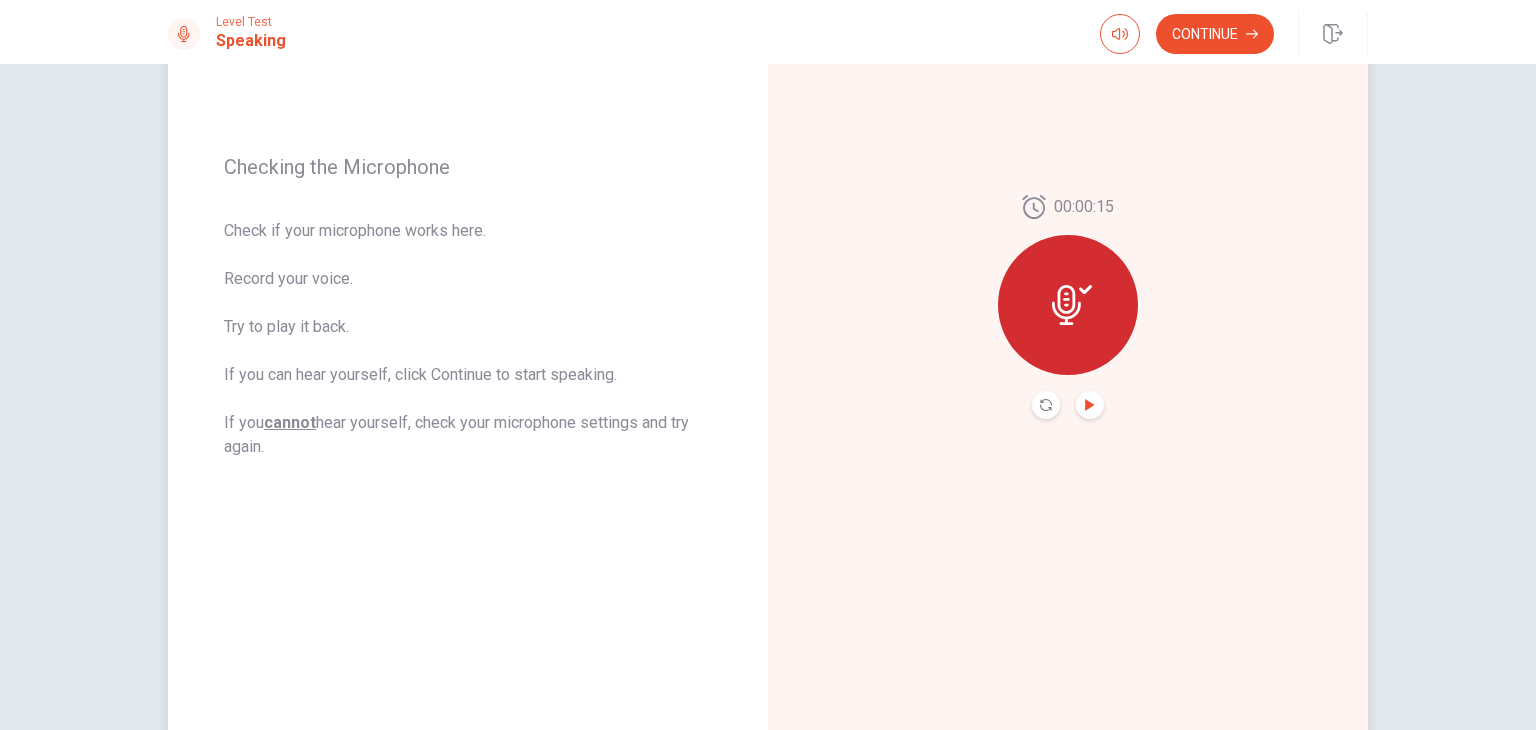 click 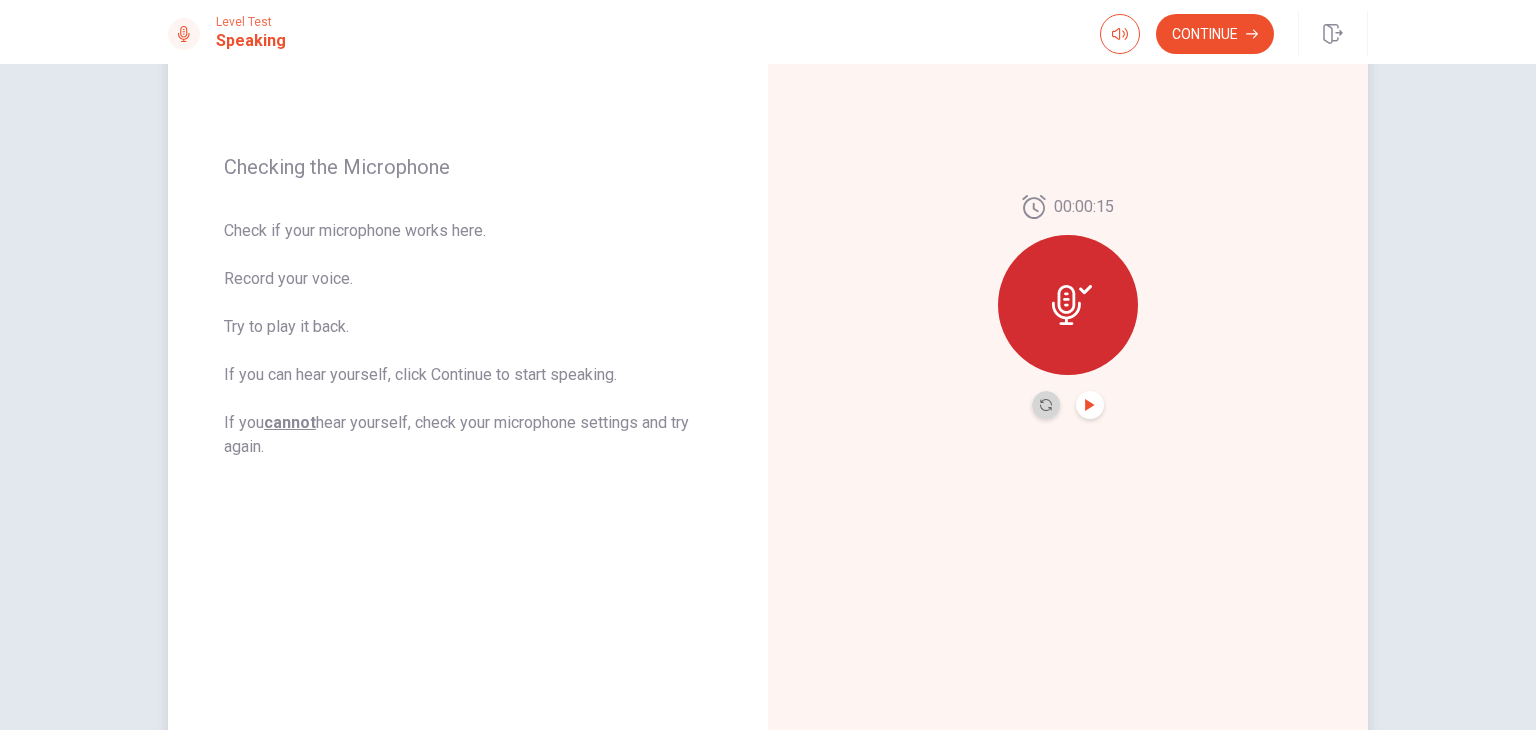 click at bounding box center [1046, 405] 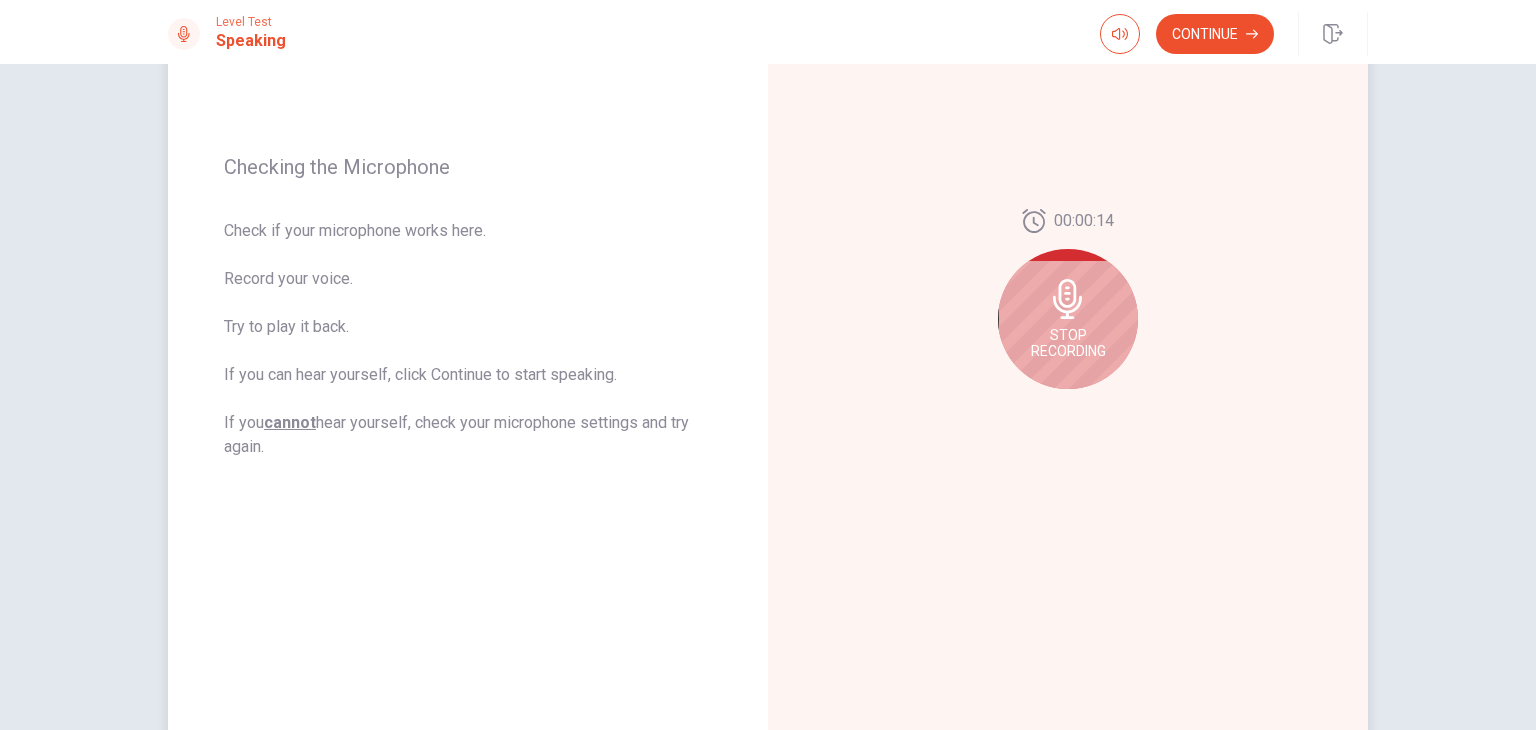 click on "Stop   Recording" at bounding box center [1068, 319] 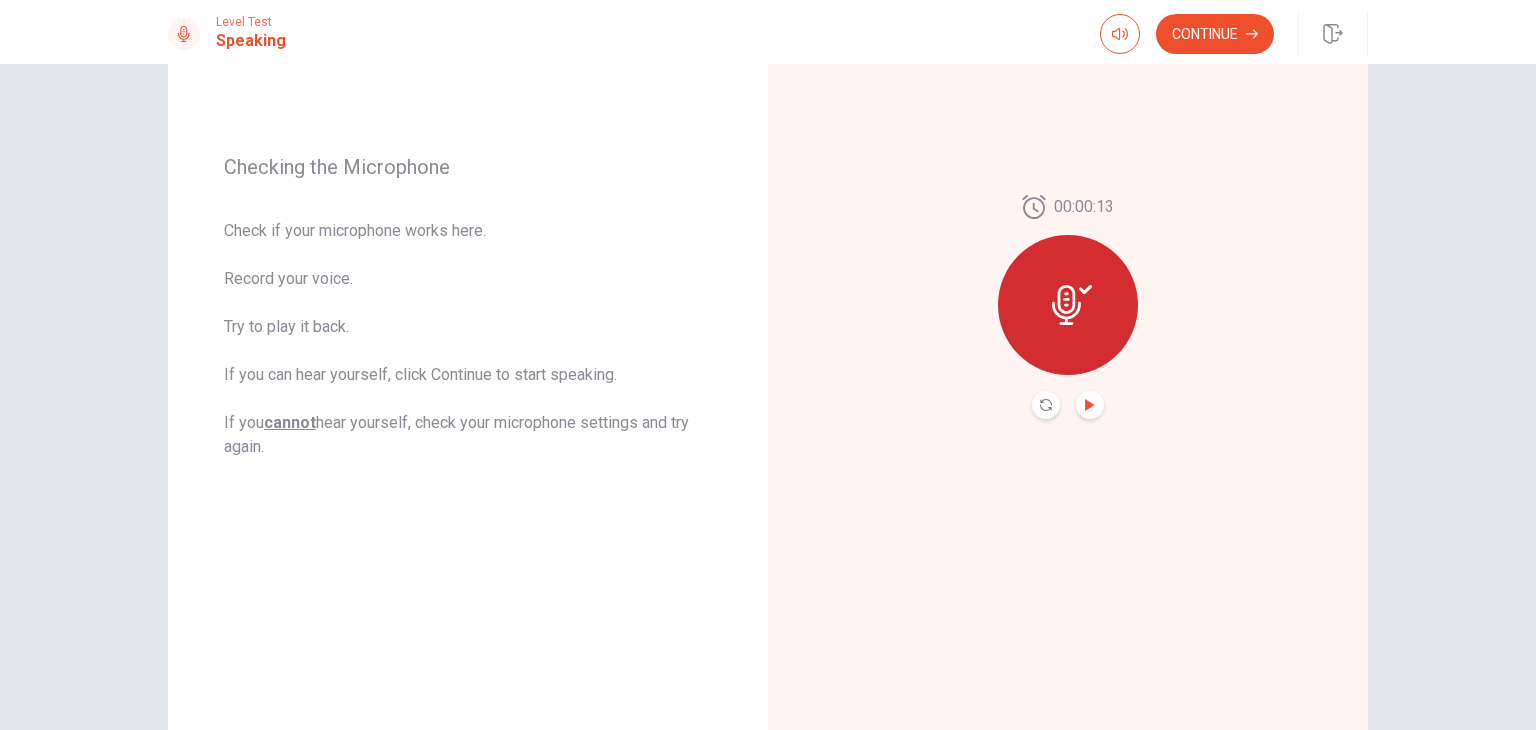 click 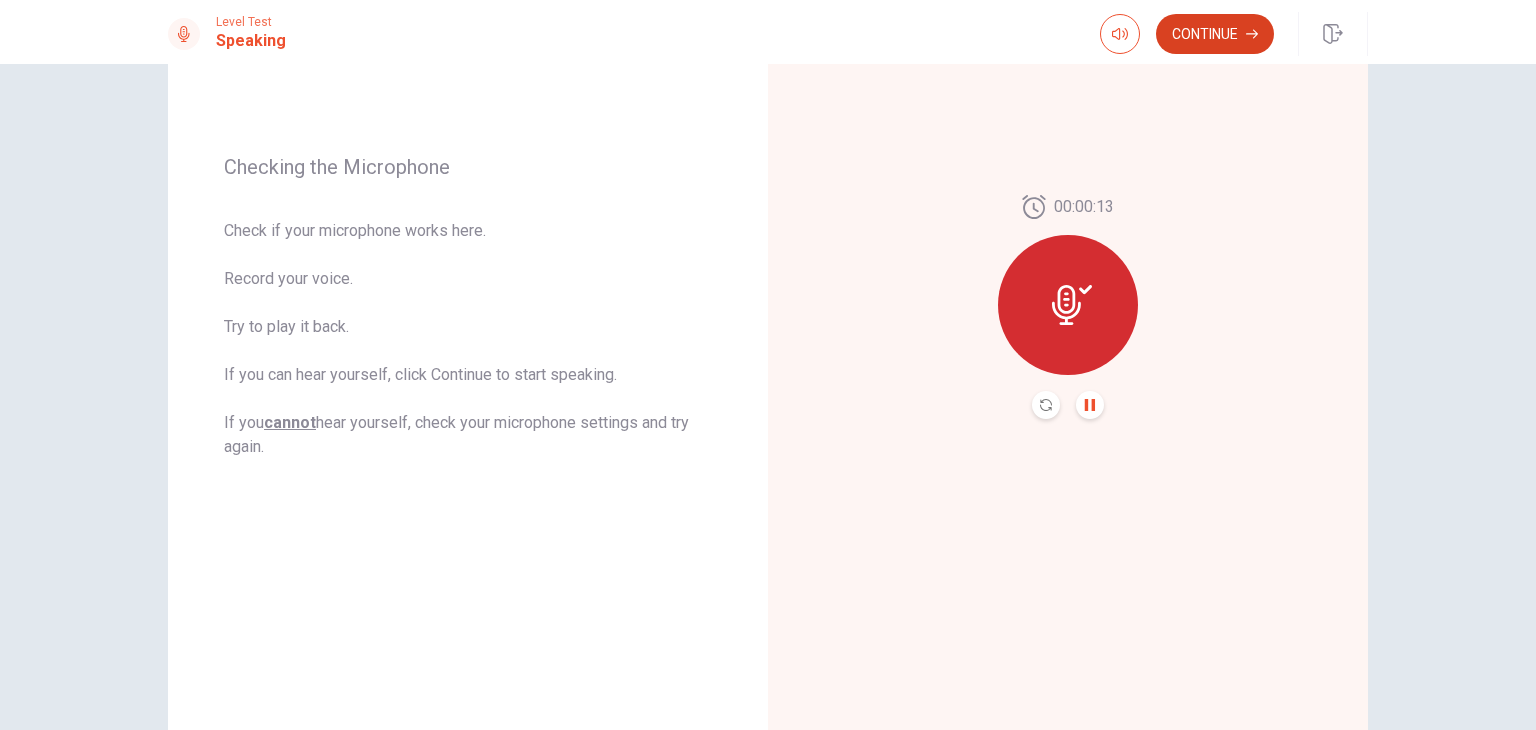 click on "Continue" at bounding box center (1215, 34) 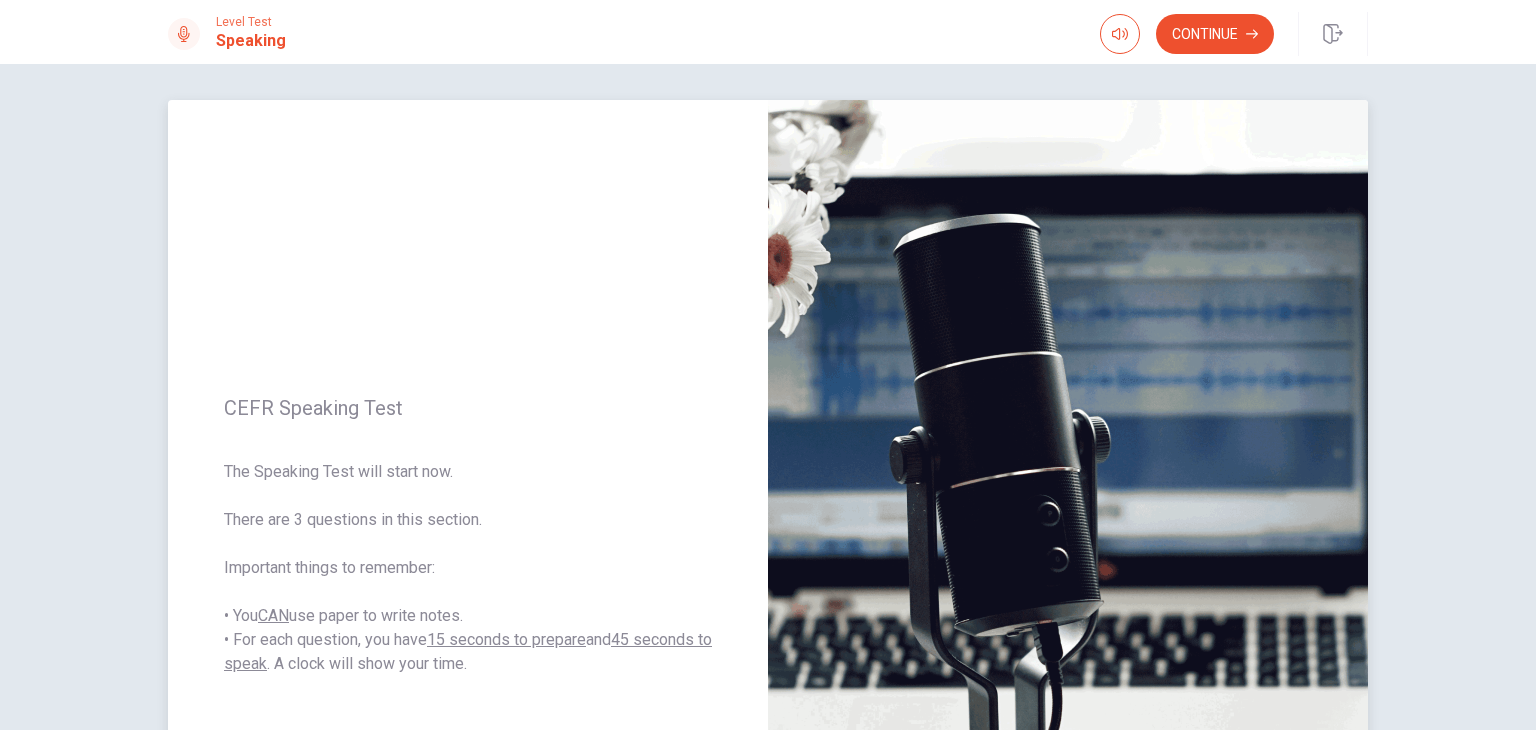 scroll, scrollTop: 0, scrollLeft: 0, axis: both 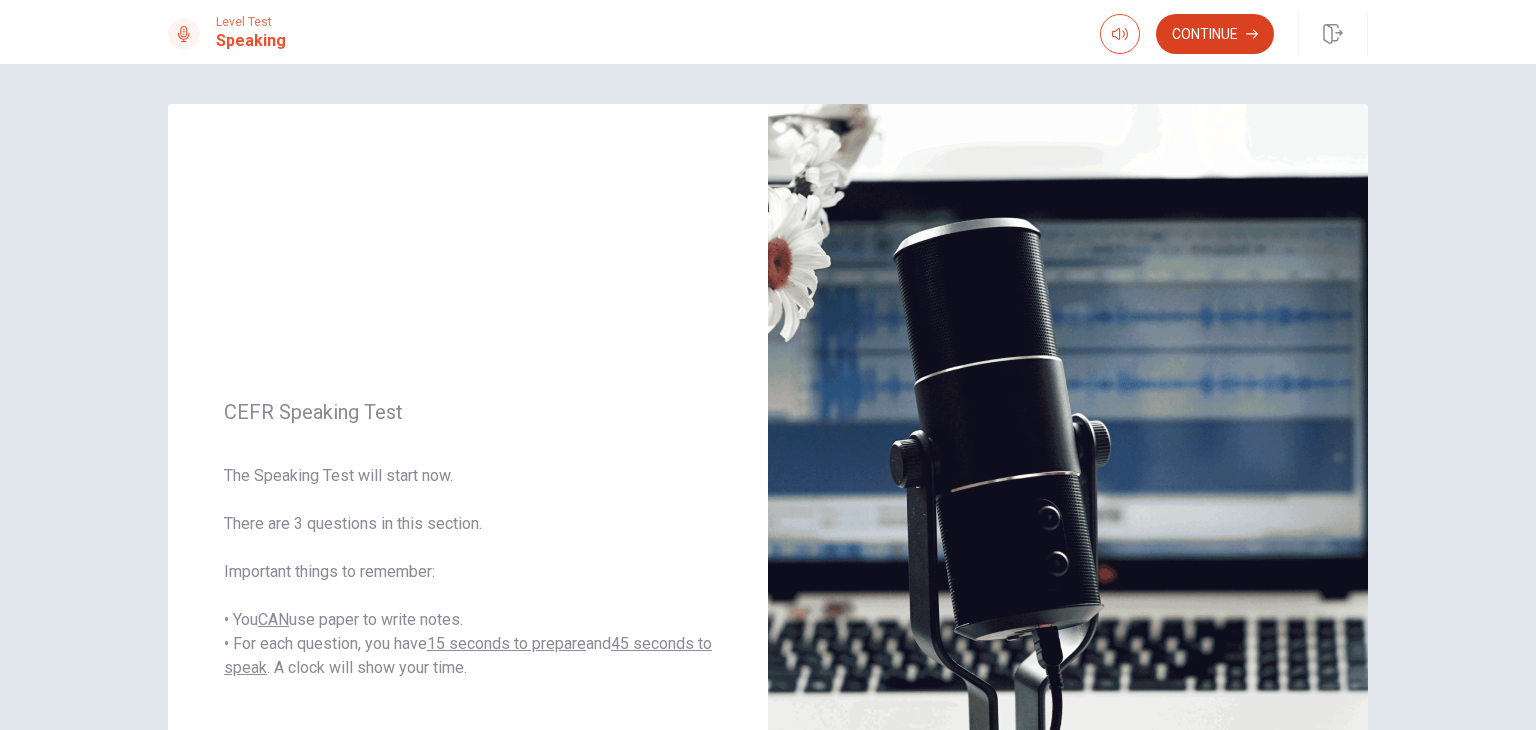 click on "Continue" at bounding box center (1215, 34) 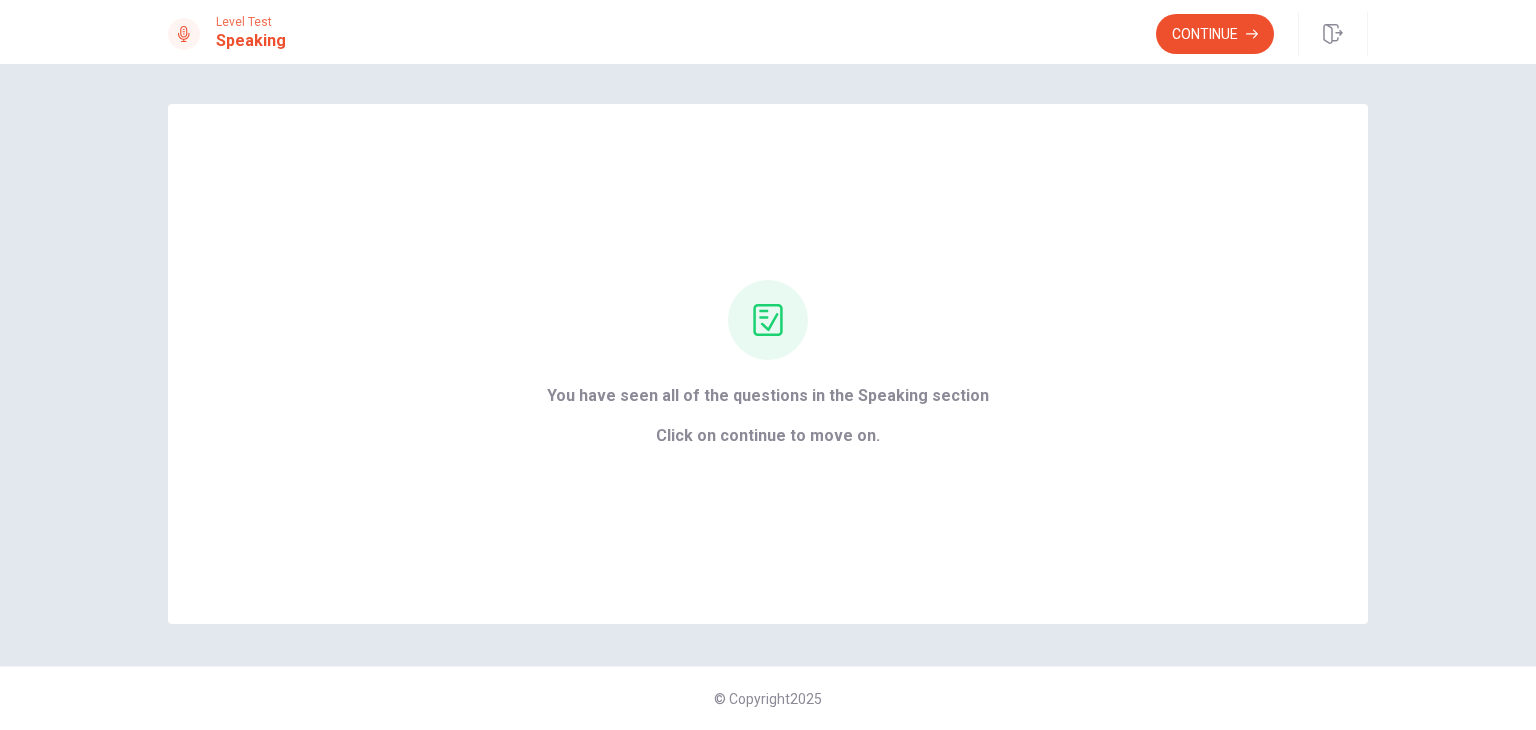 scroll, scrollTop: 0, scrollLeft: 0, axis: both 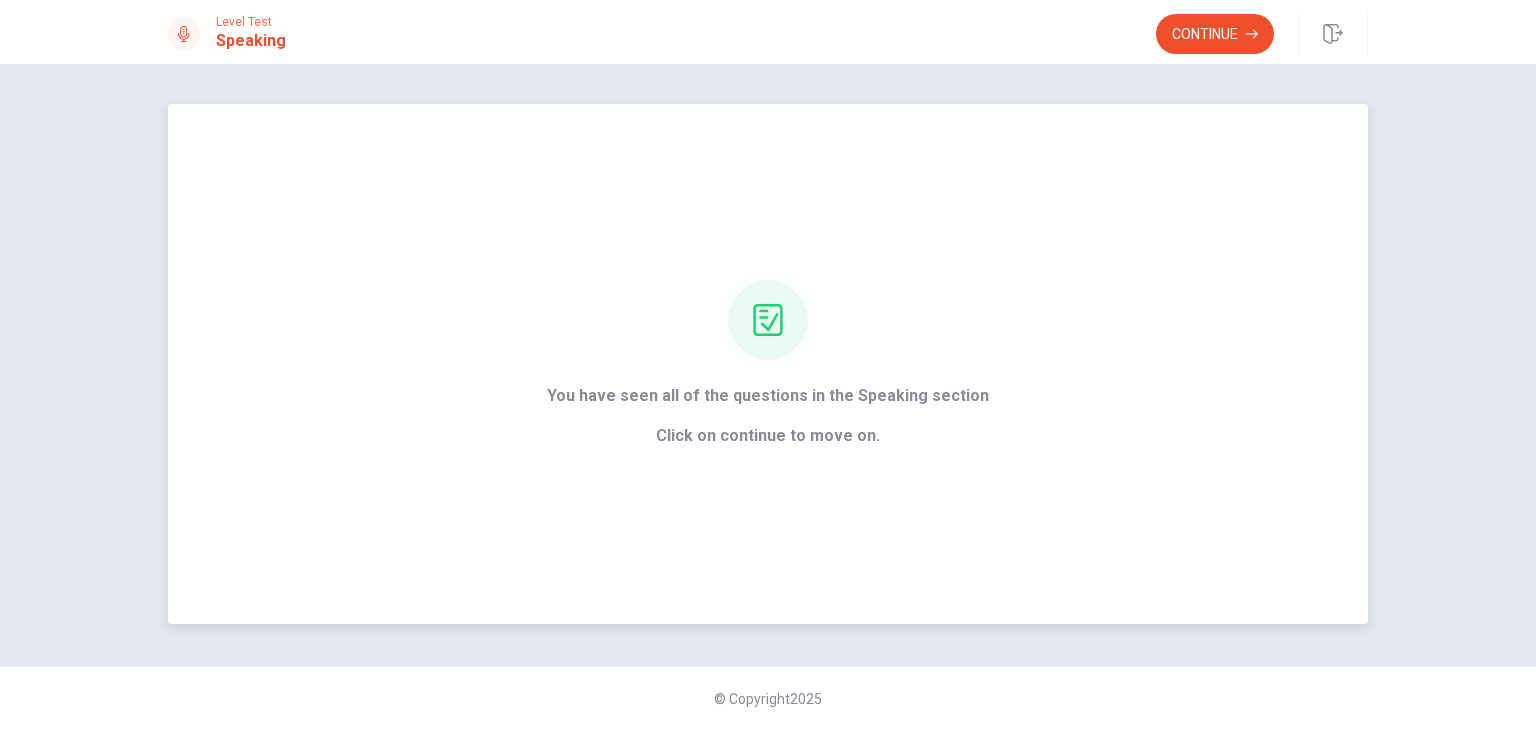 click on "You have seen all of the questions in the Speaking section Click on continue to move on." at bounding box center (768, 364) 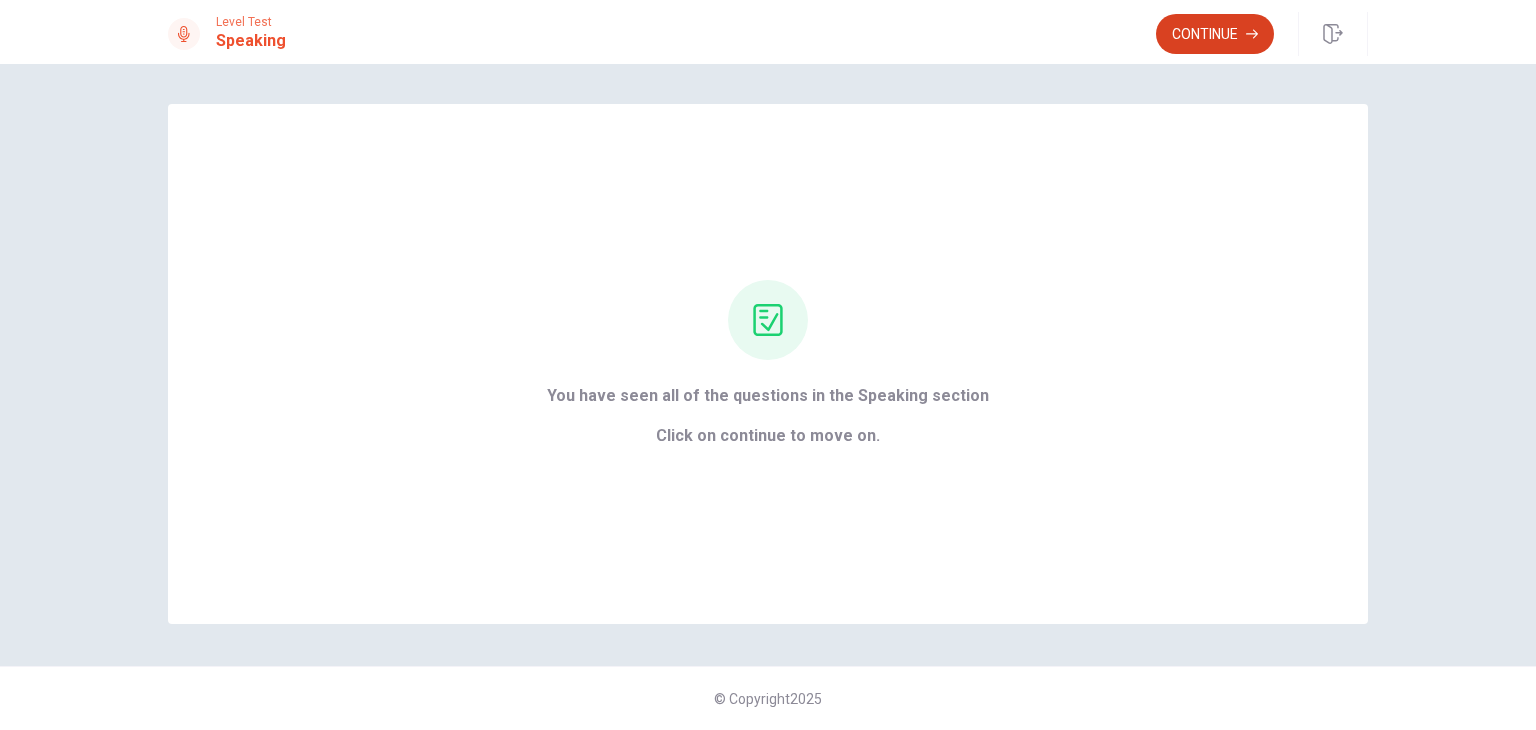 click on "Continue" at bounding box center [1215, 34] 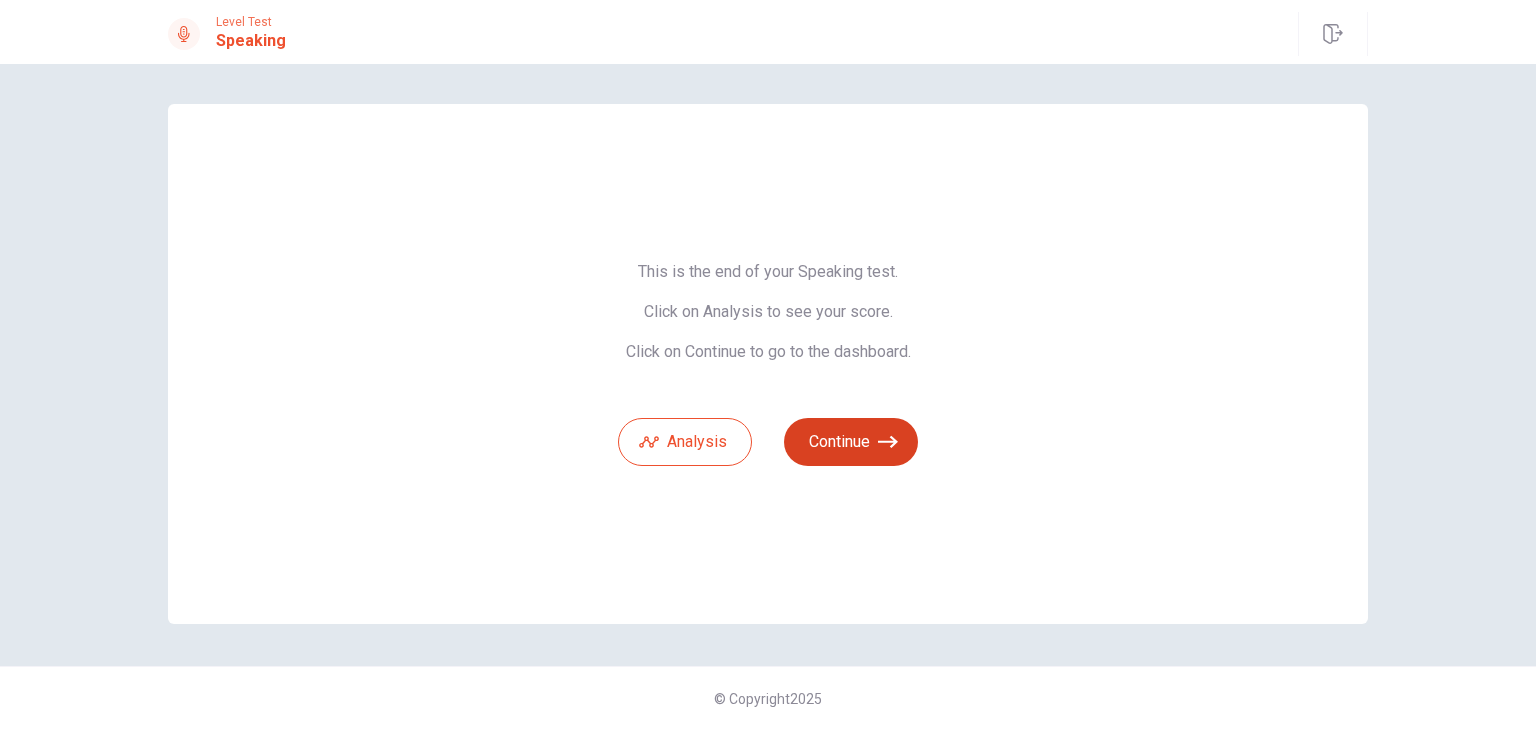 click on "Continue" at bounding box center (851, 442) 